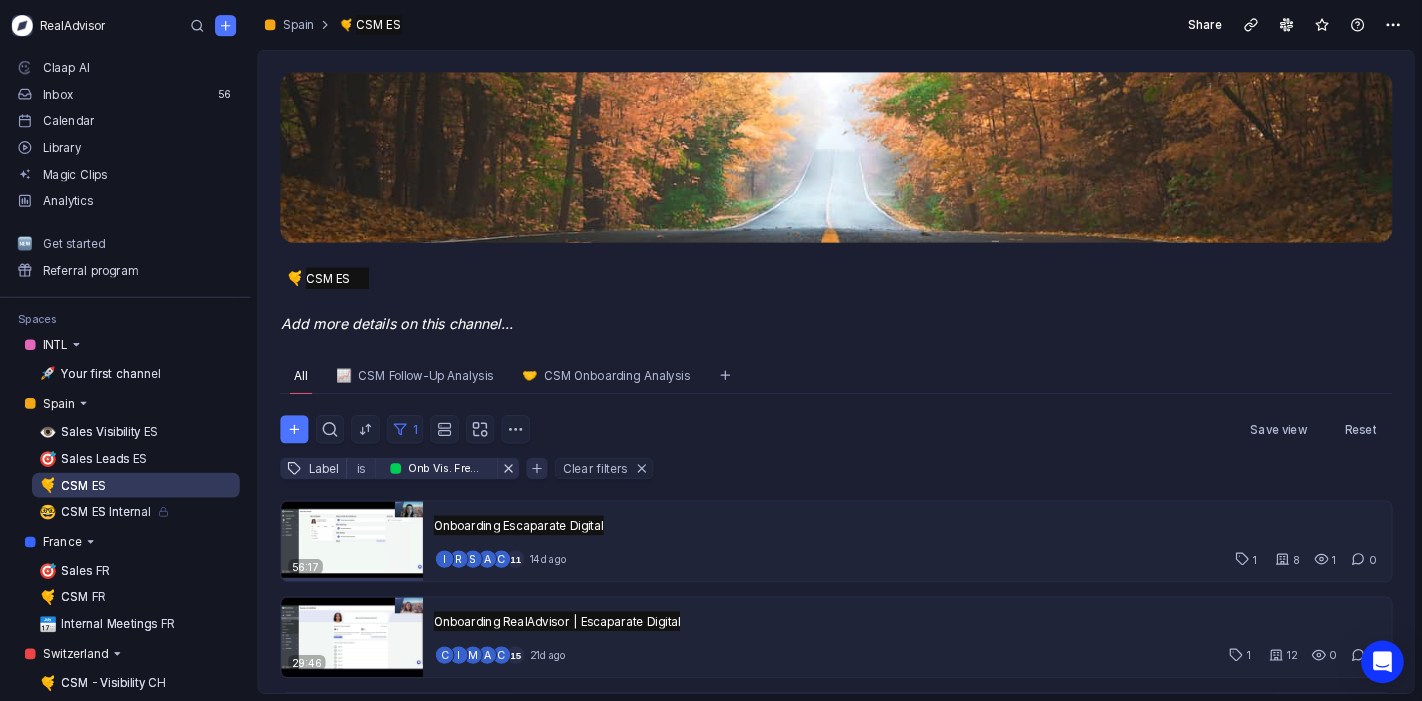 scroll, scrollTop: 0, scrollLeft: 0, axis: both 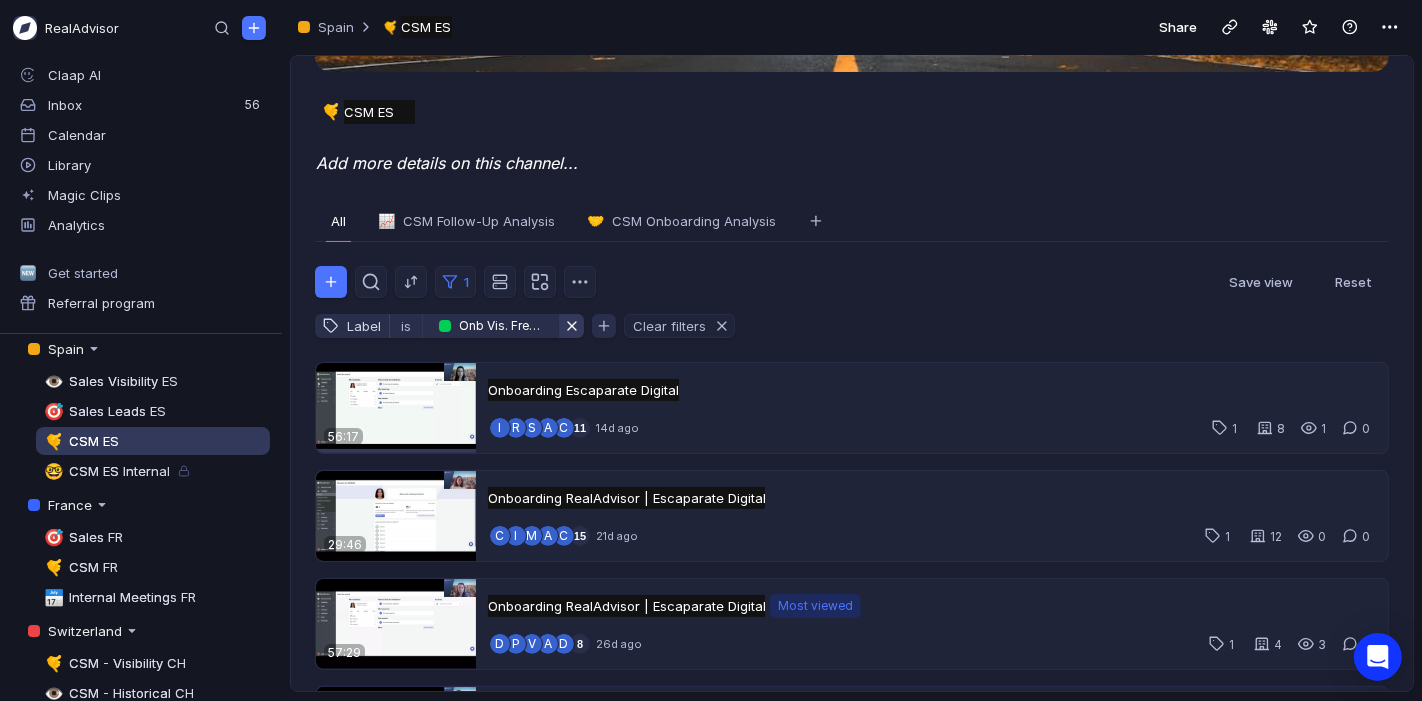 click at bounding box center (572, 326) 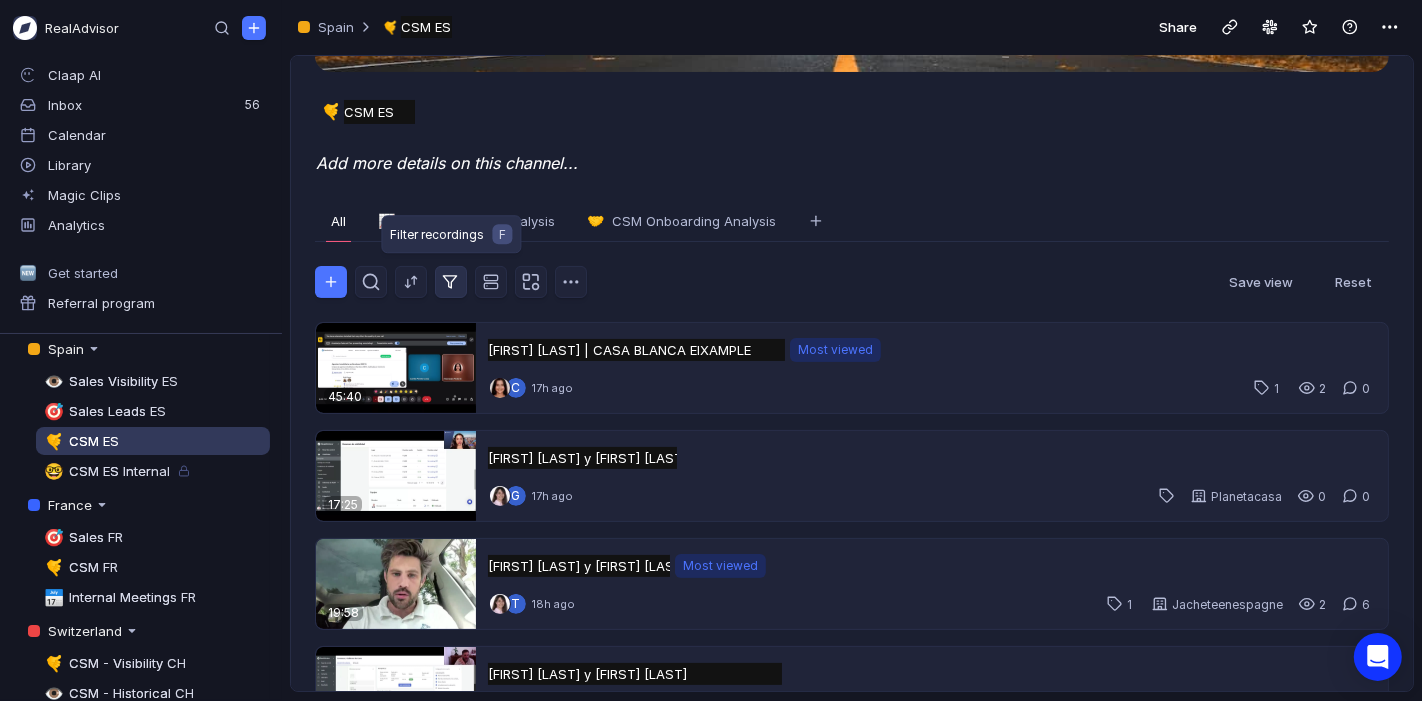 click at bounding box center [450, 282] 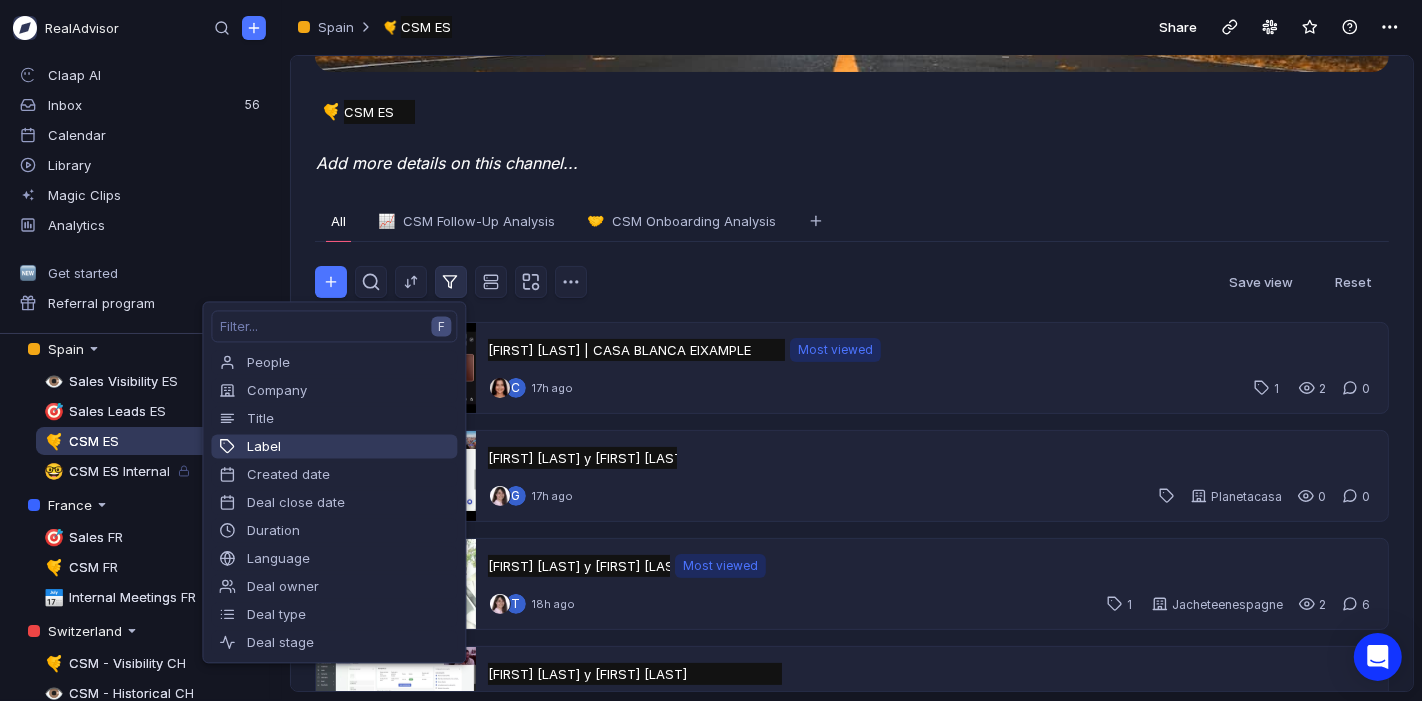 click on "Label" at bounding box center (334, 446) 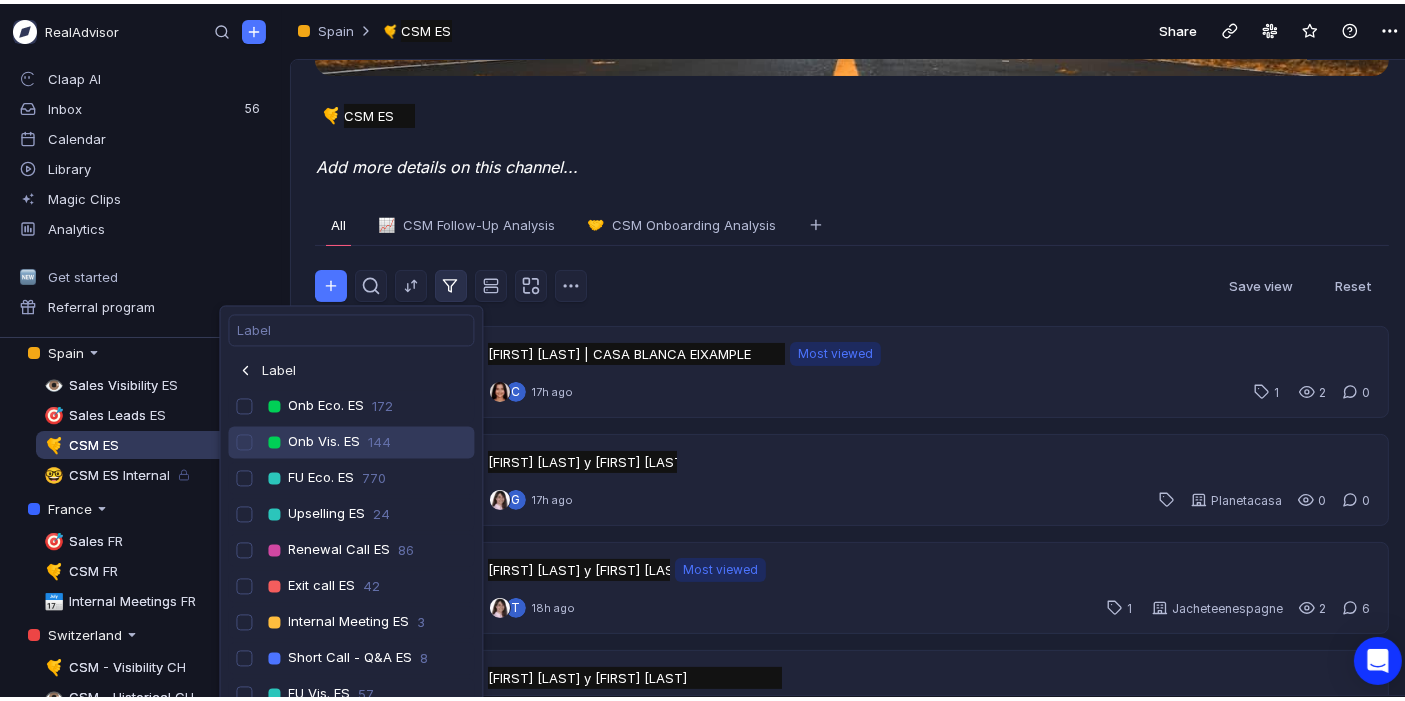 click on "Onb Vis. ES" at bounding box center (324, 439) 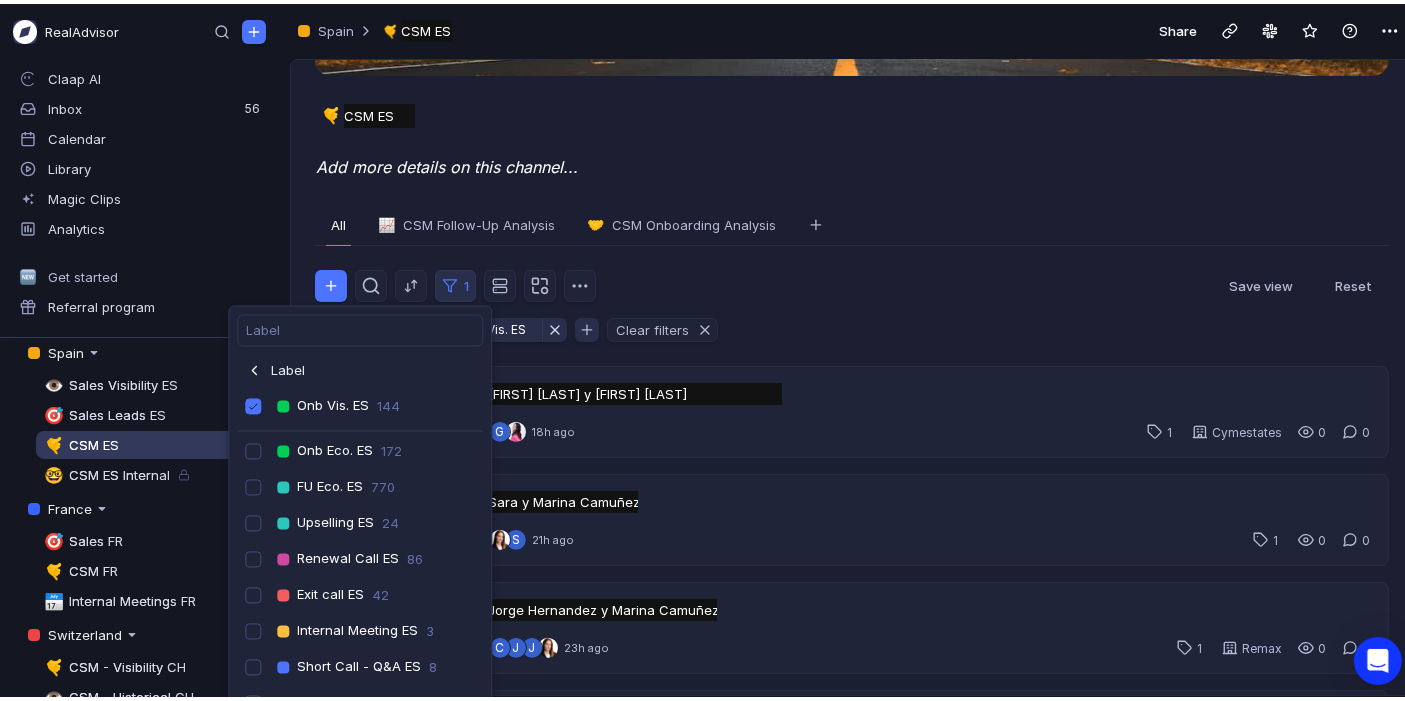 click on "All 📈 CSM Follow-Up Analysis 🤝 CSM Onboarding Analysis" at bounding box center (852, 219) 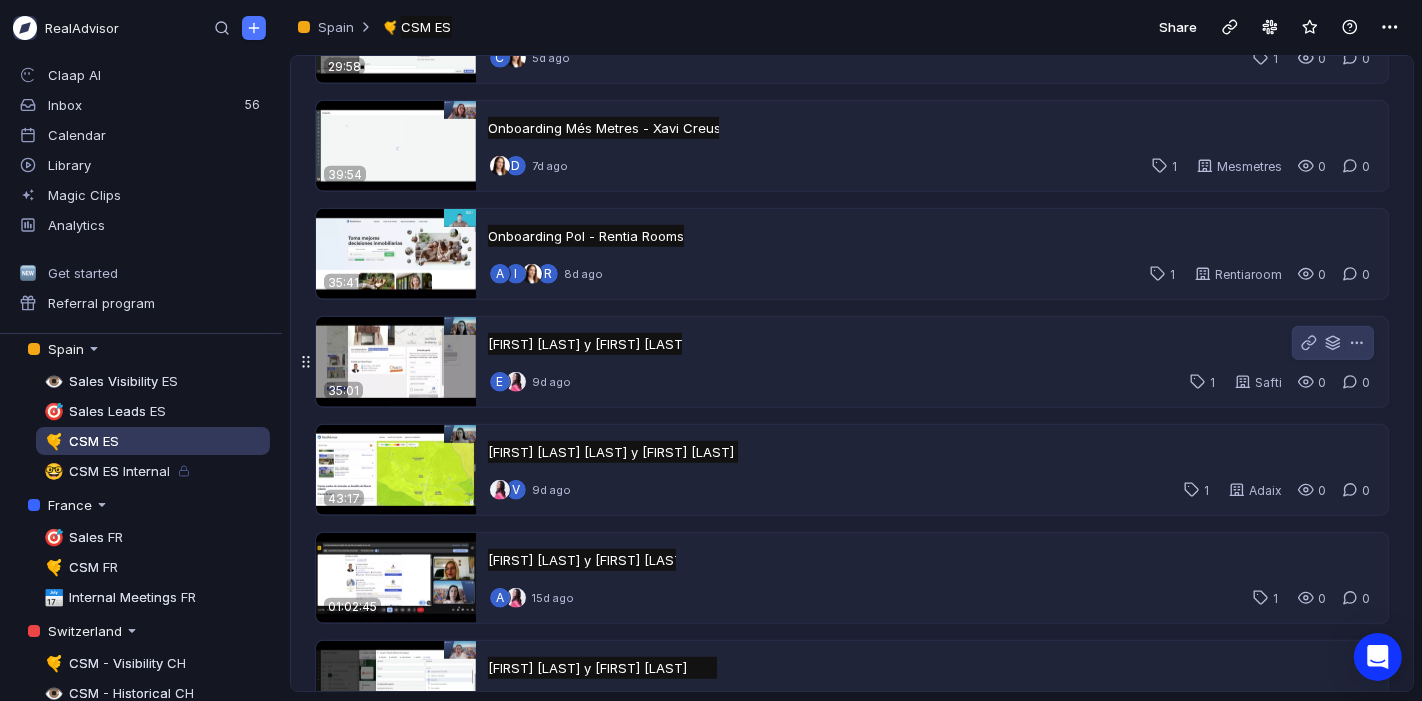 scroll, scrollTop: 1004, scrollLeft: 0, axis: vertical 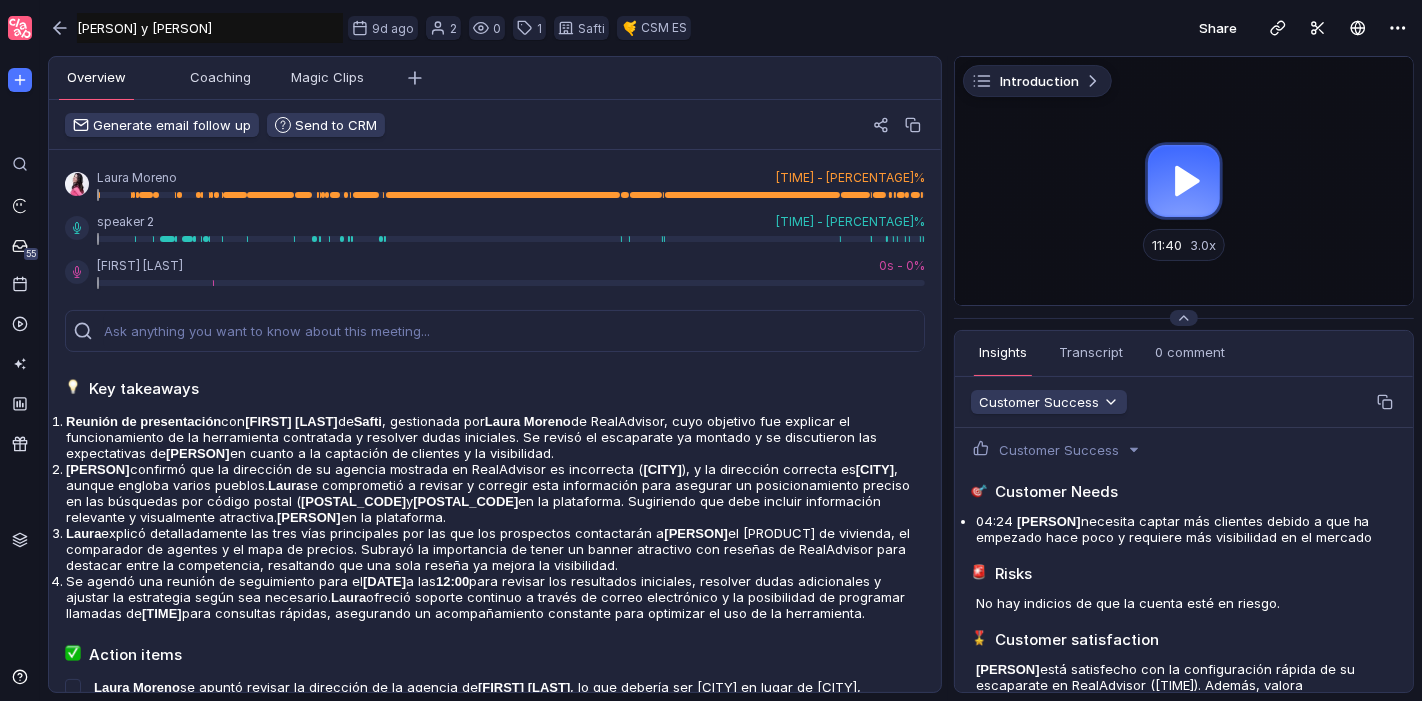 click at bounding box center (1184, 181) 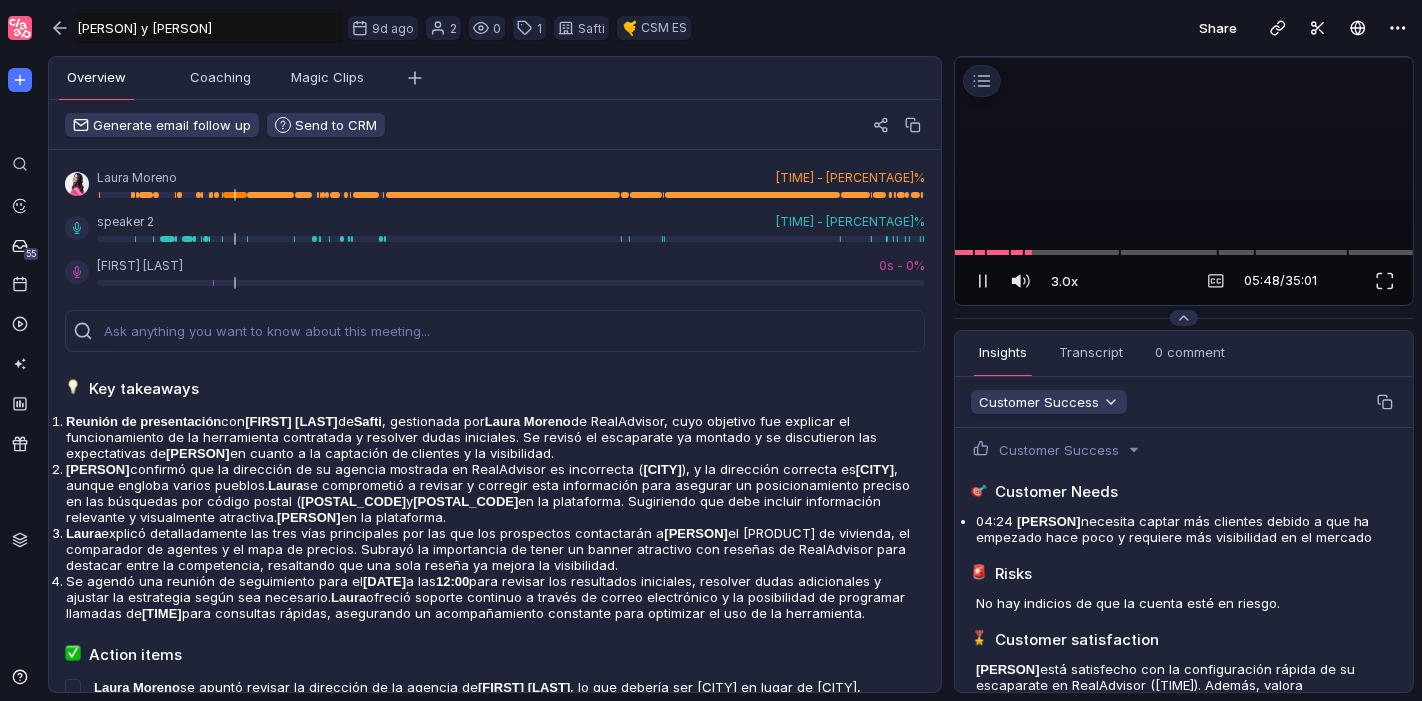 click at bounding box center [1184, 57] 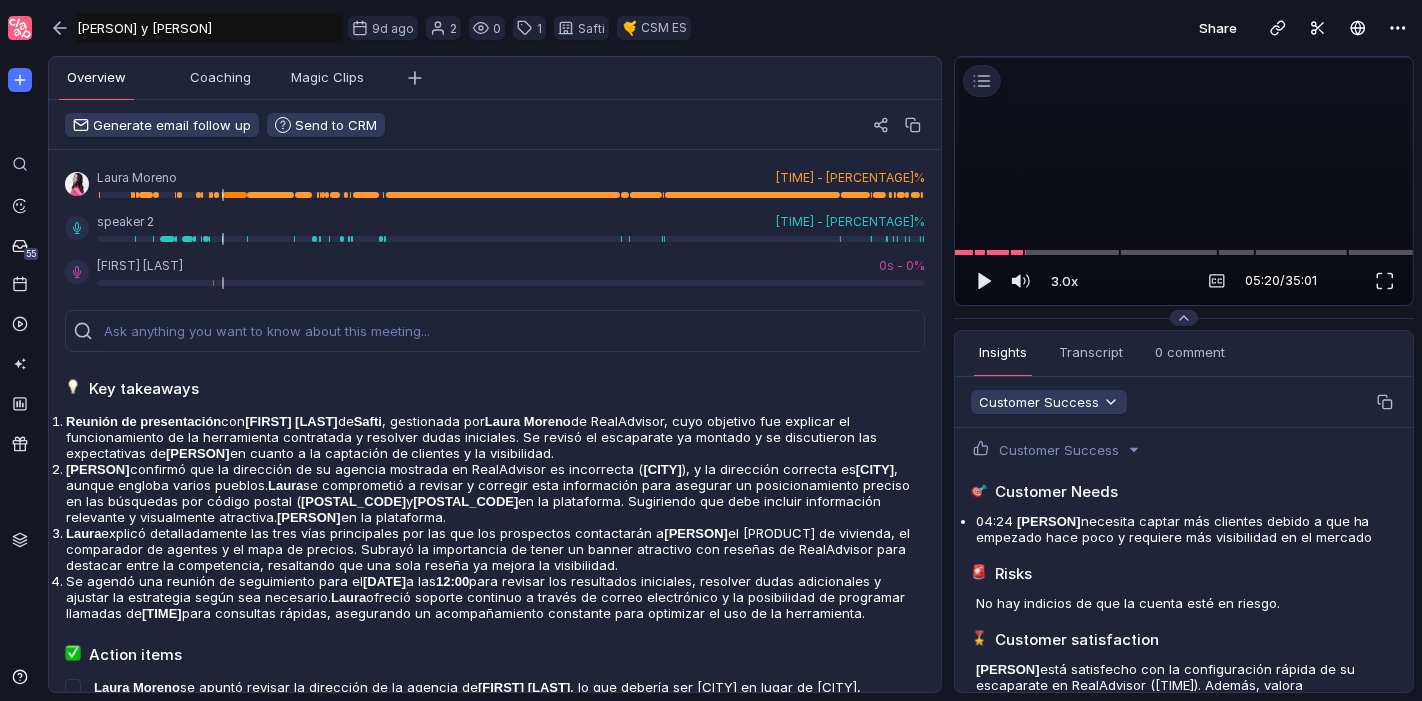 click at bounding box center [1184, 57] 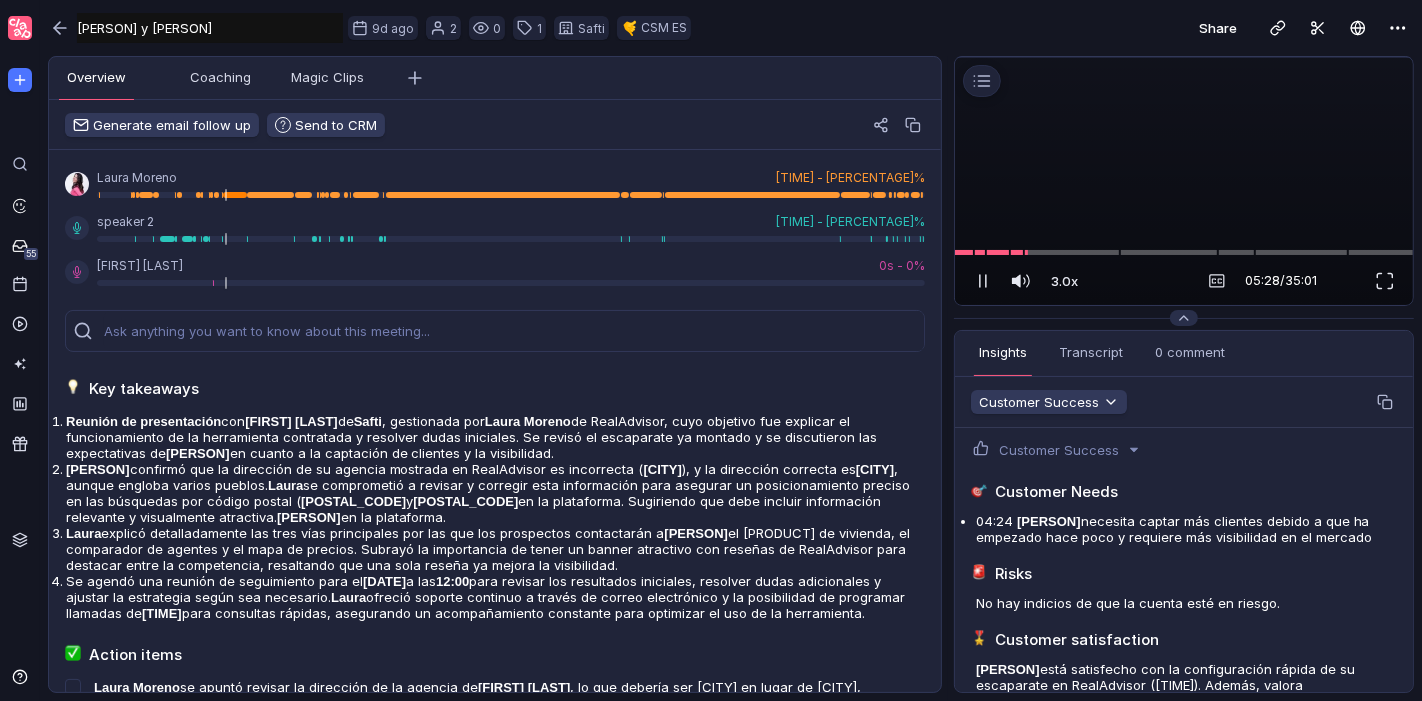 click at bounding box center [1184, 57] 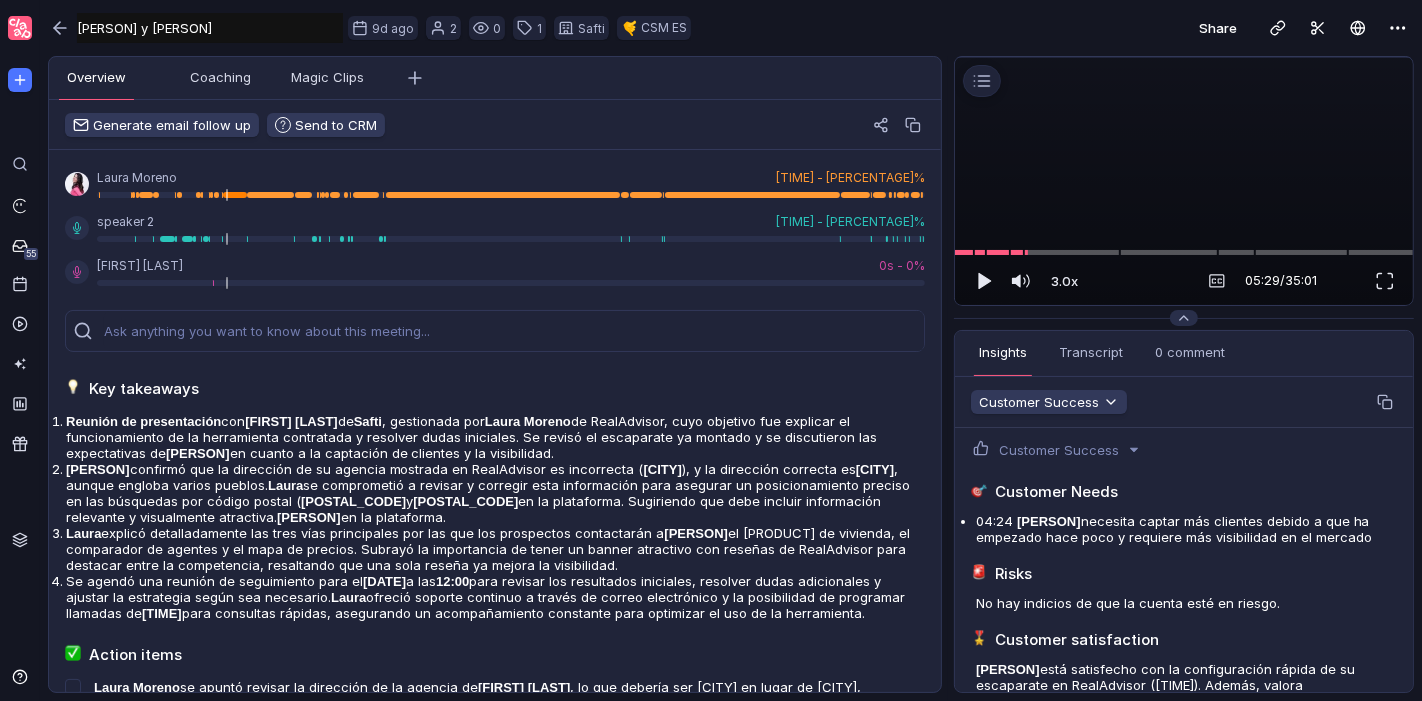 click at bounding box center [1184, 57] 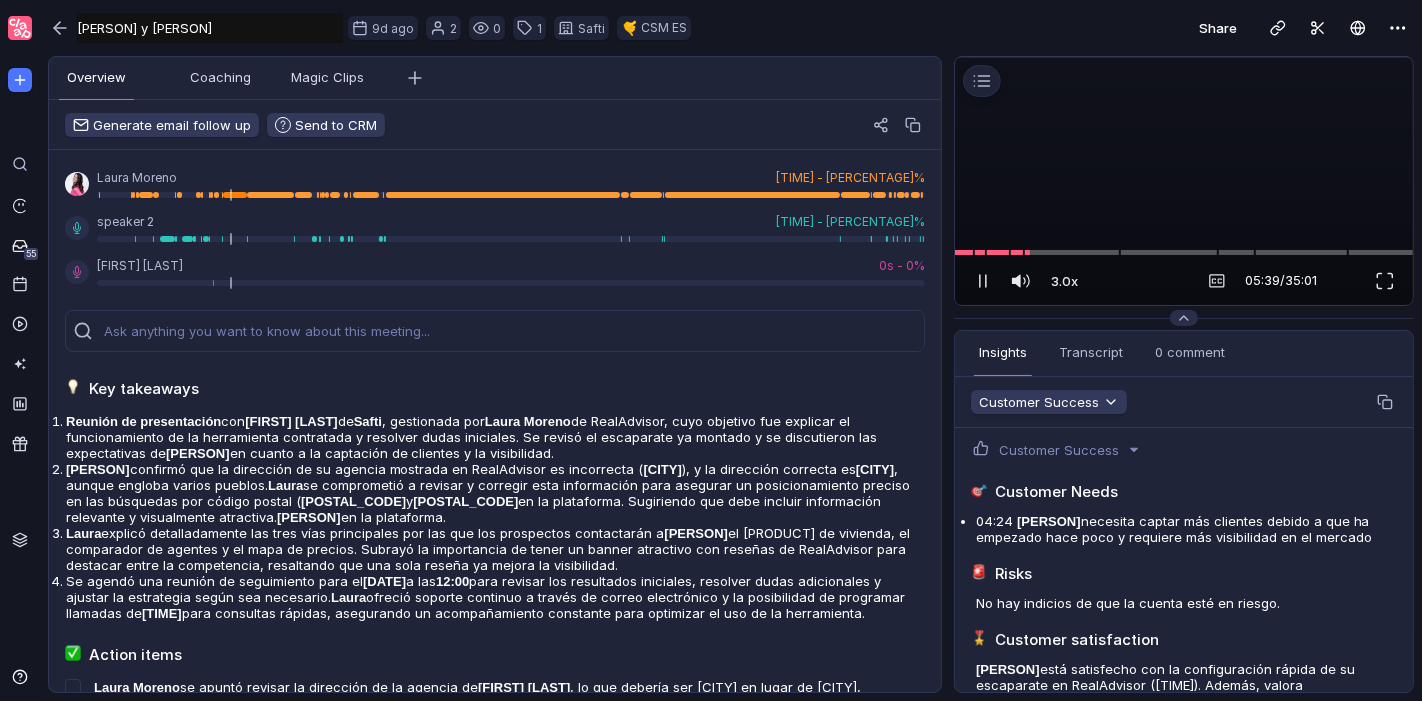 click at bounding box center [1184, 57] 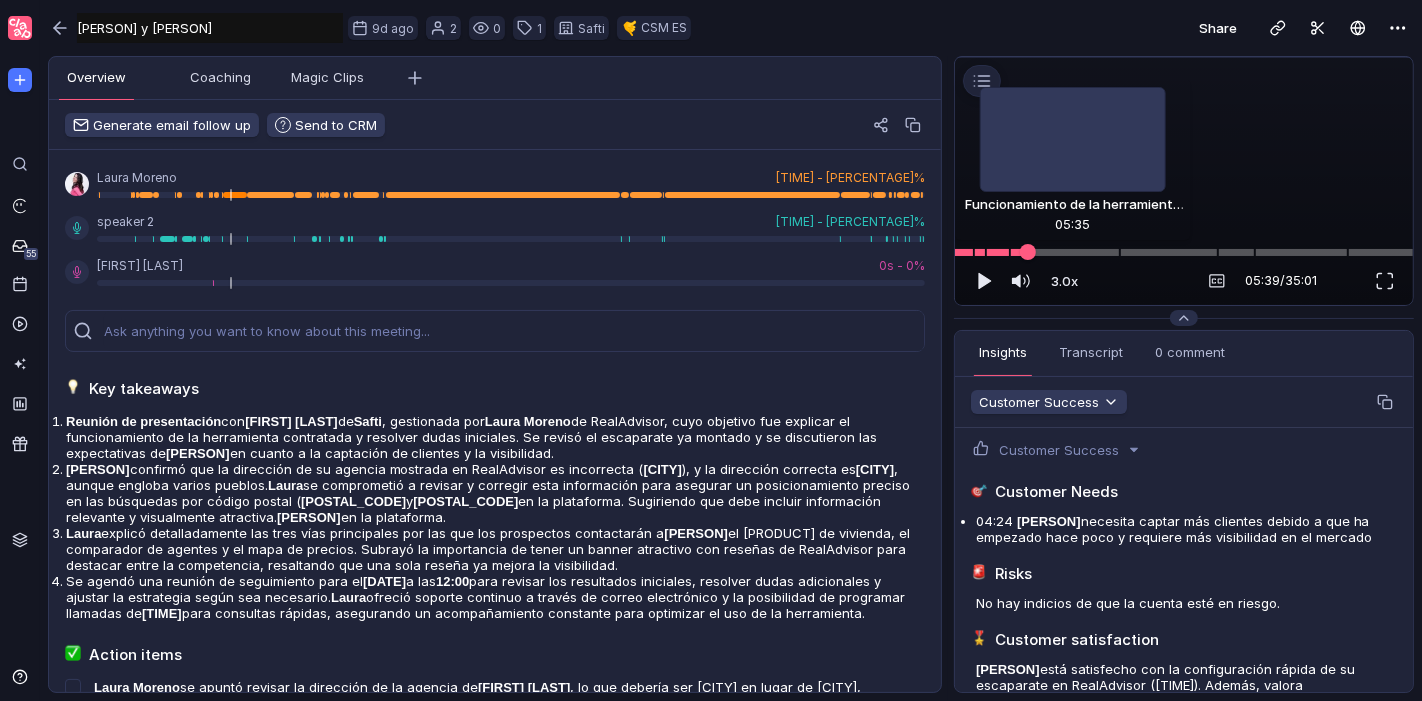 click at bounding box center [1028, 252] 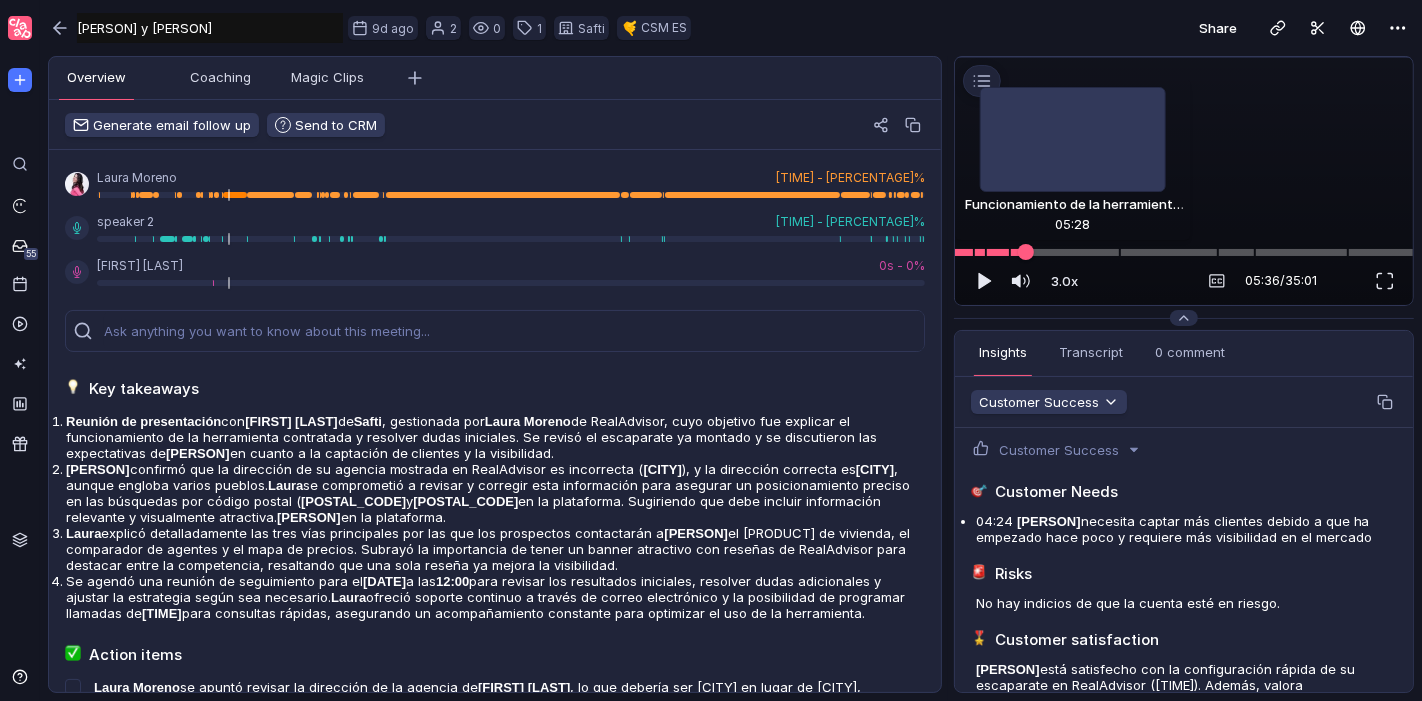 click at bounding box center [1026, 252] 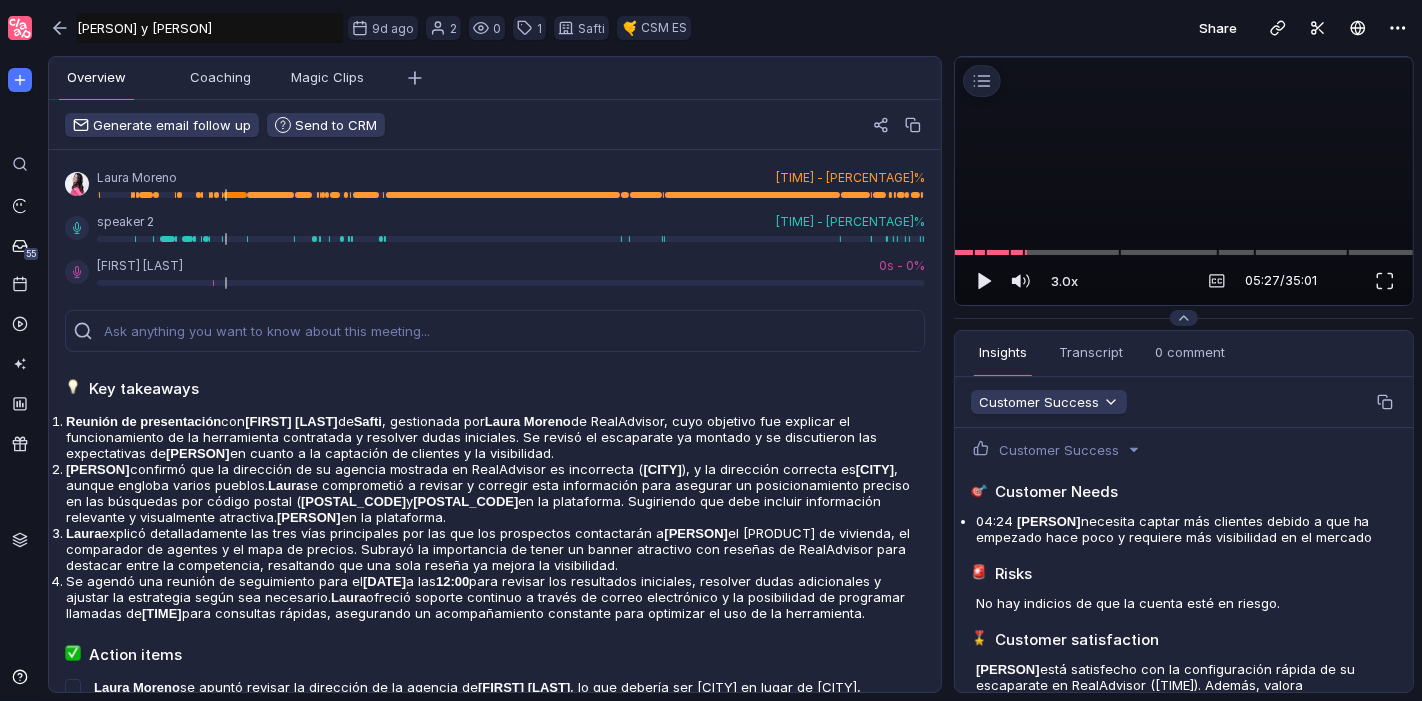 click at bounding box center [1184, 57] 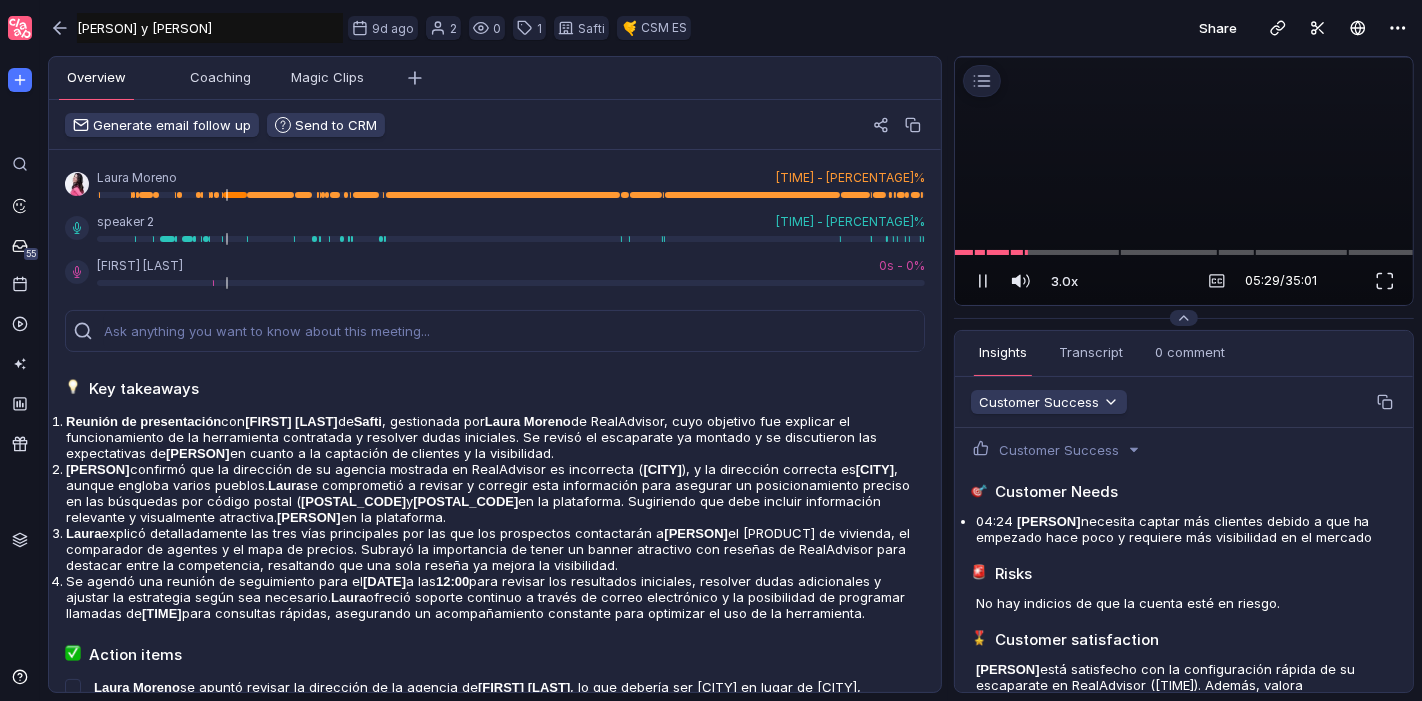 click at bounding box center [1184, 57] 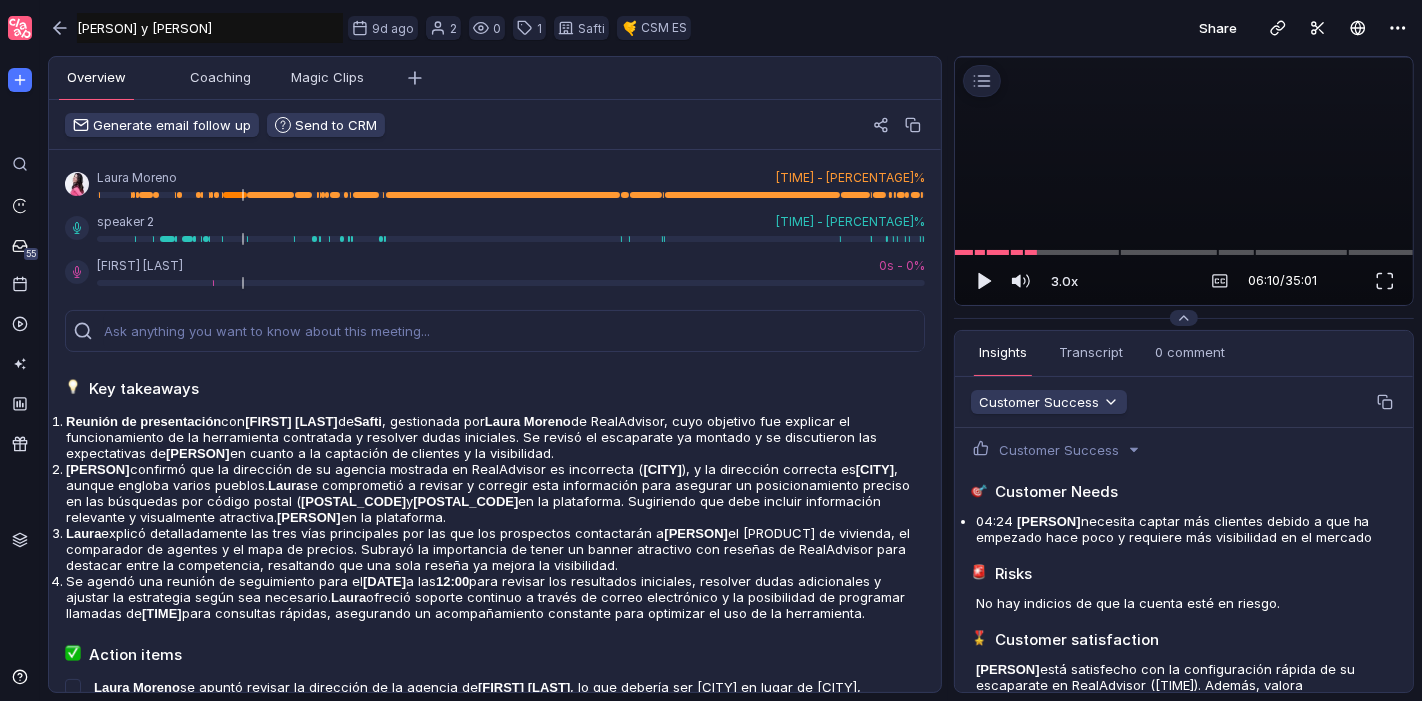 click at bounding box center (1184, 57) 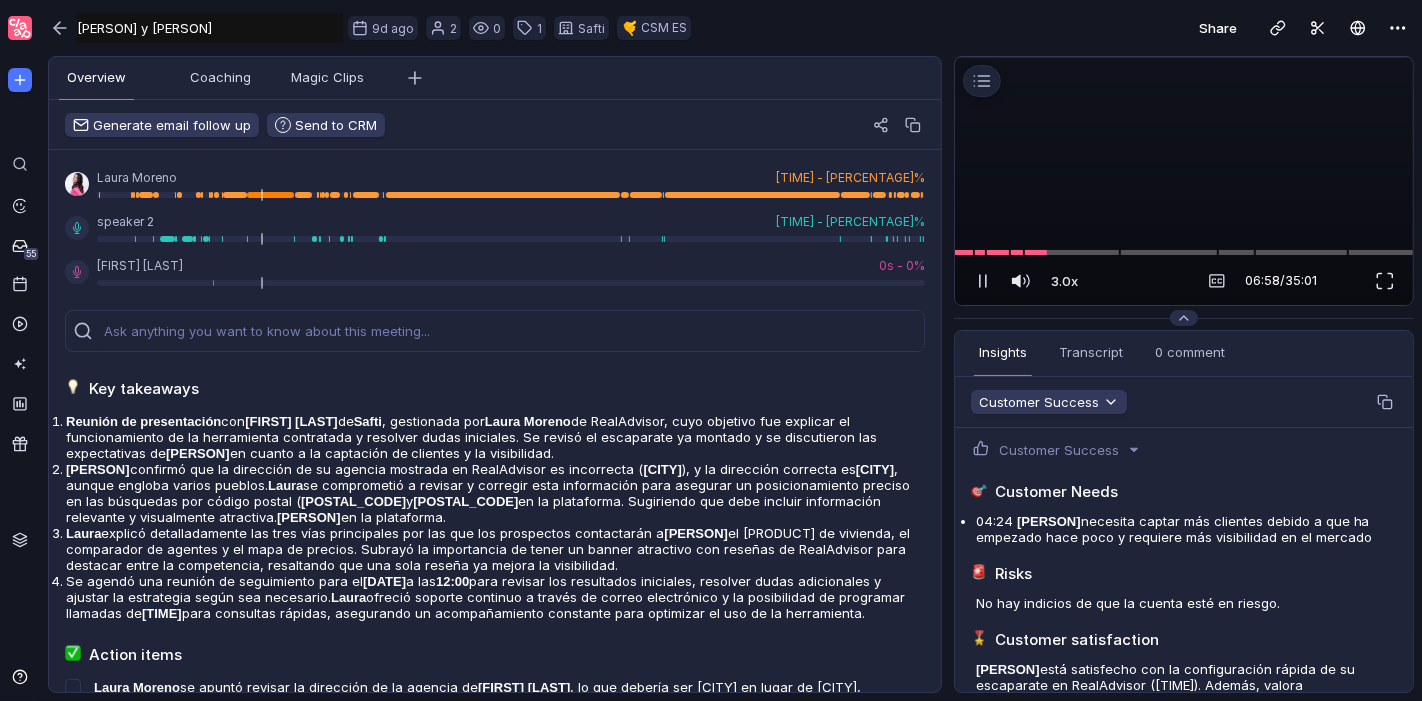 click at bounding box center (1184, 57) 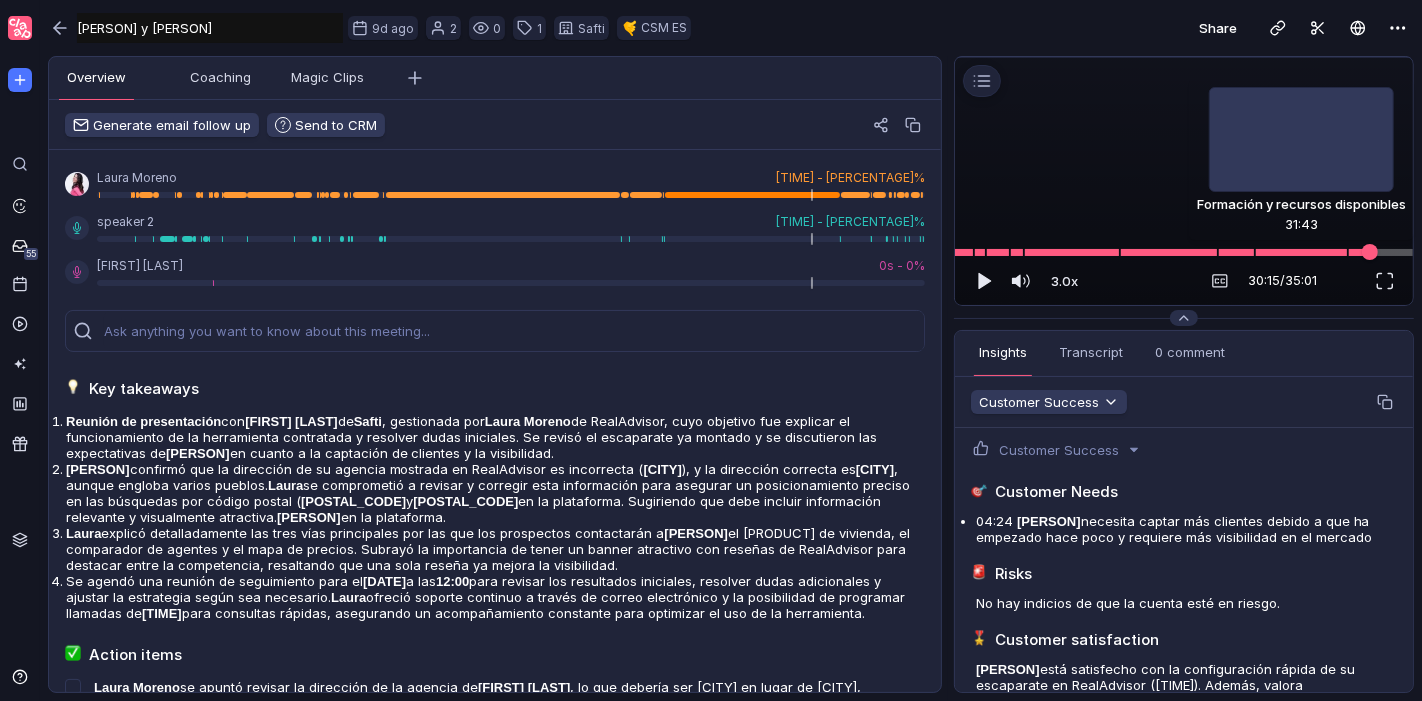 click at bounding box center (1184, 252) 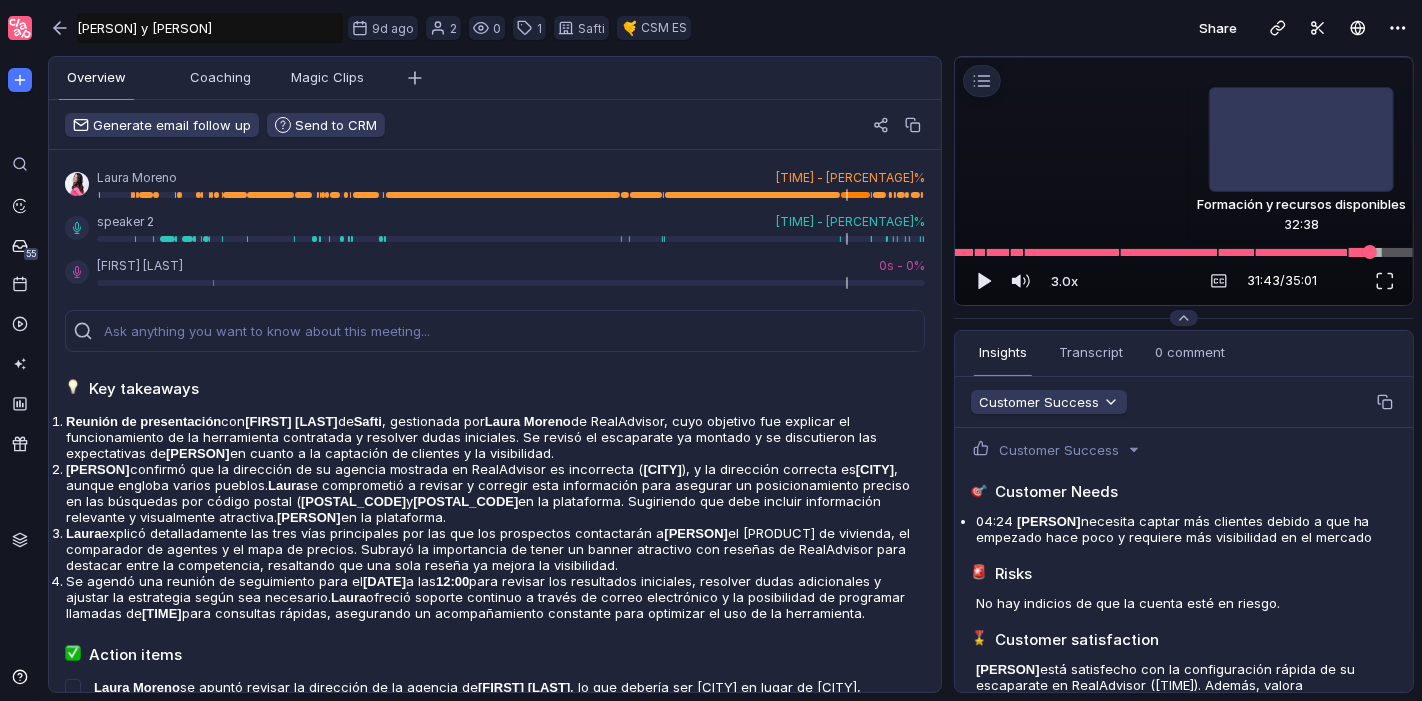 click at bounding box center (1184, 252) 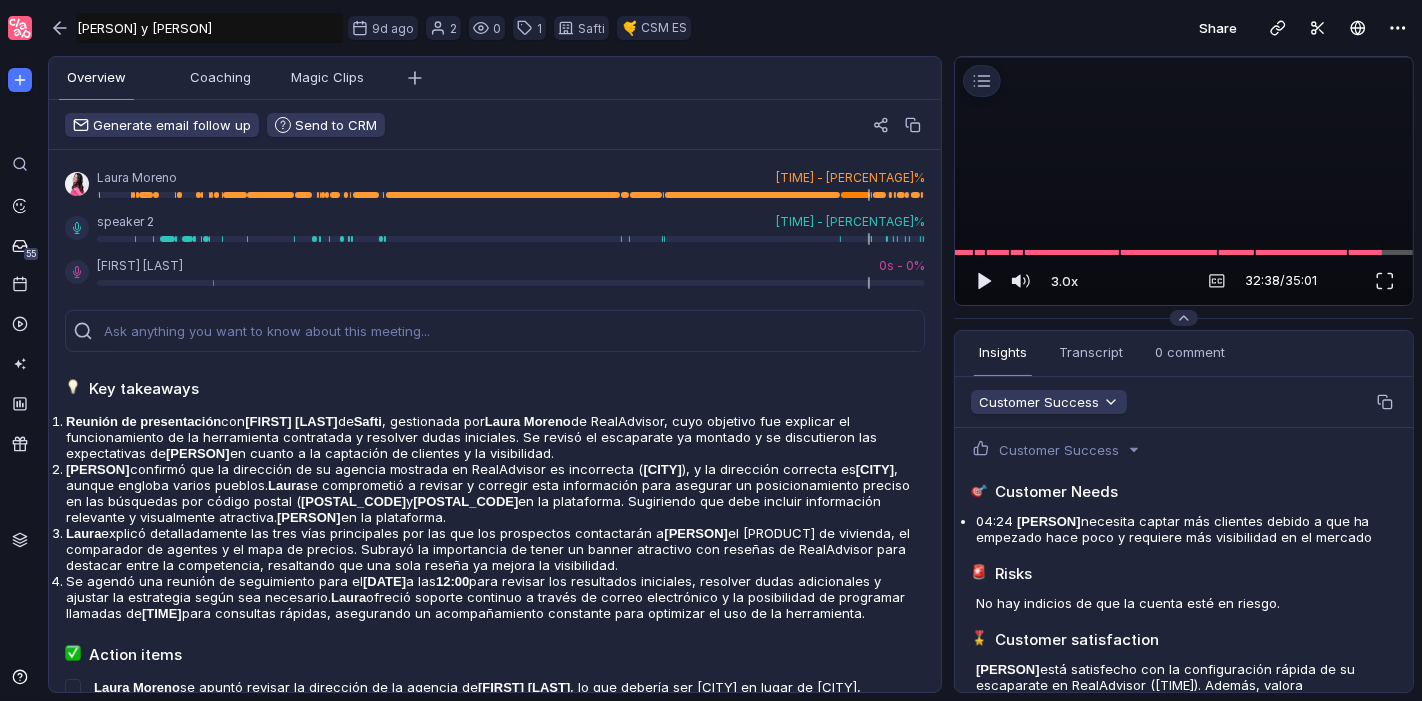 click at bounding box center [1184, 57] 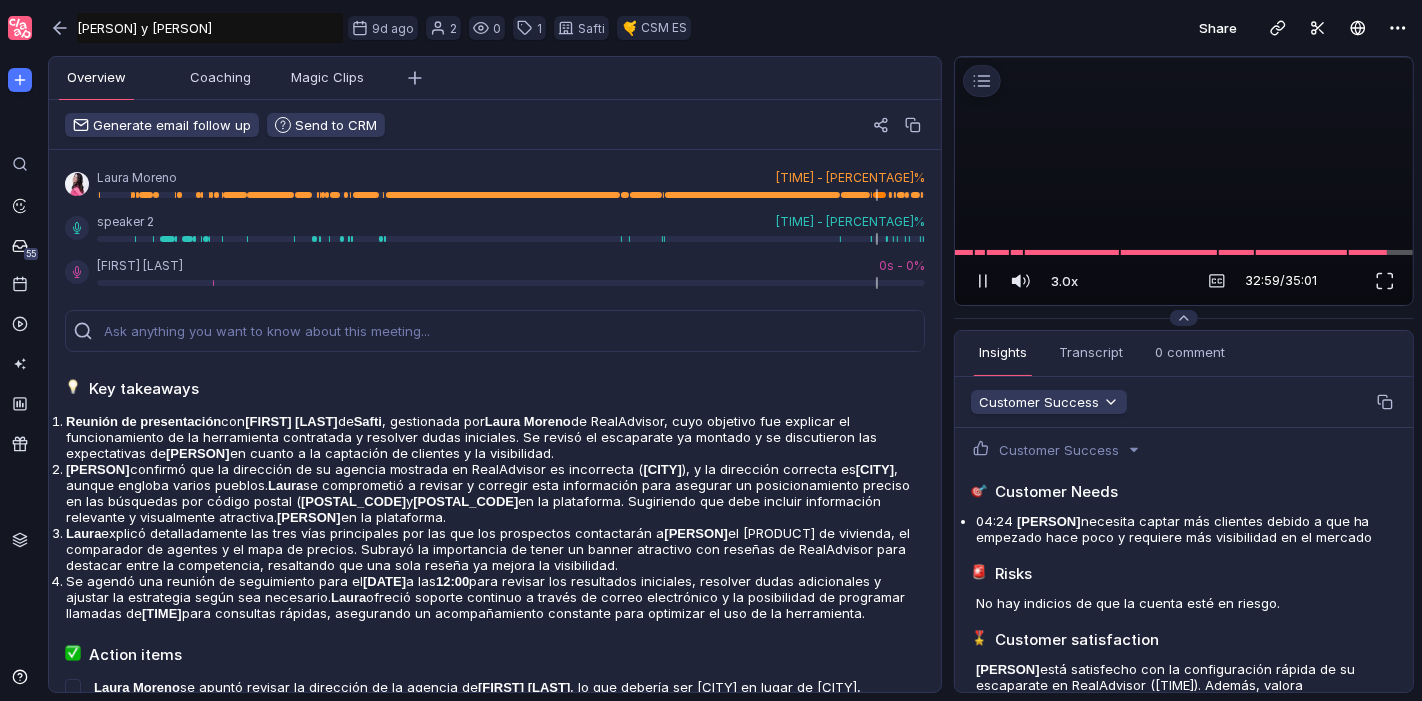 click at bounding box center [1184, 57] 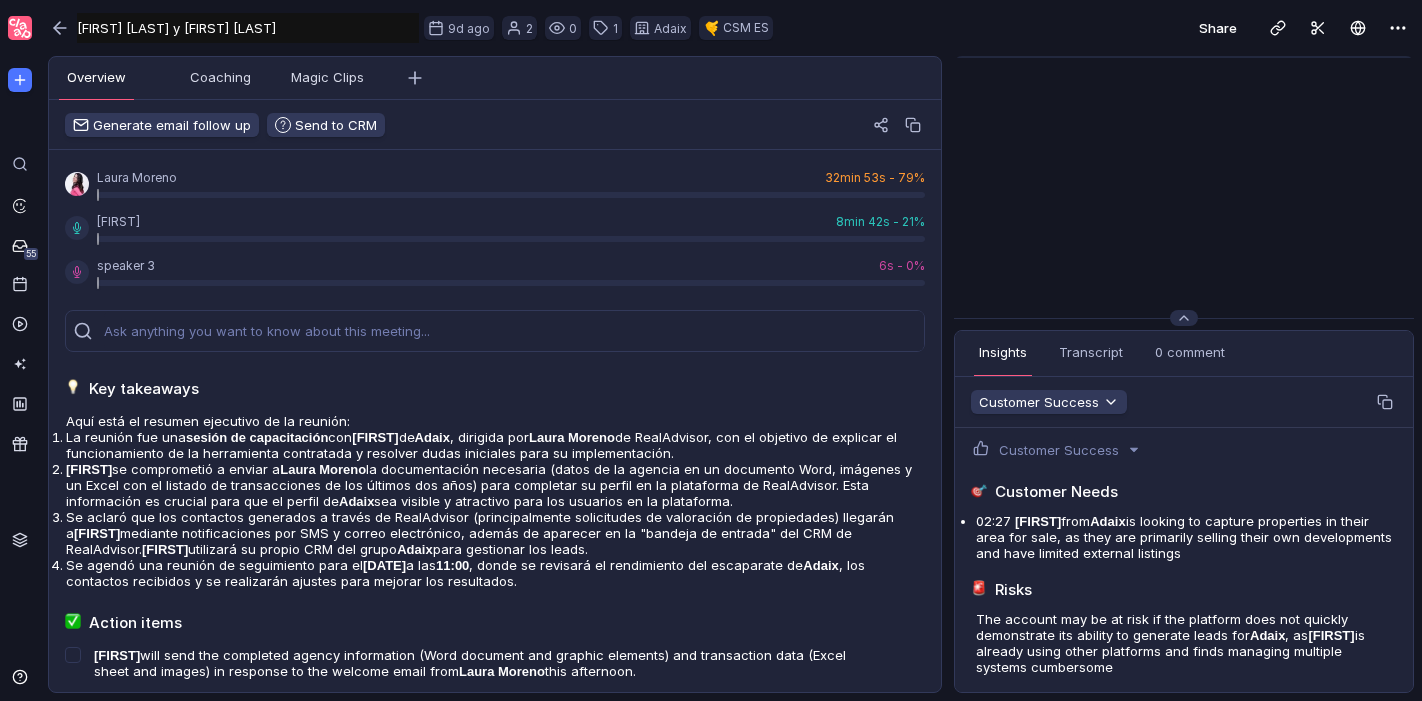 scroll, scrollTop: 0, scrollLeft: 0, axis: both 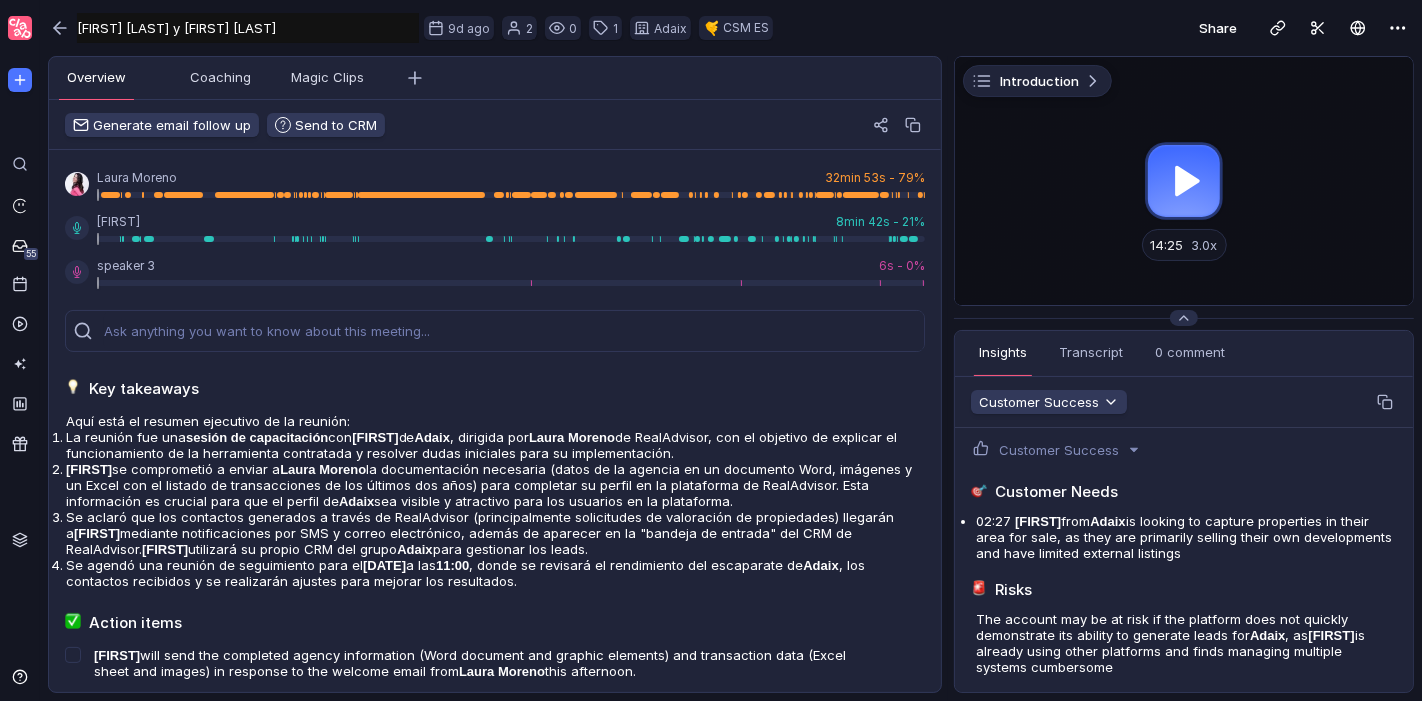 click at bounding box center [1184, 181] 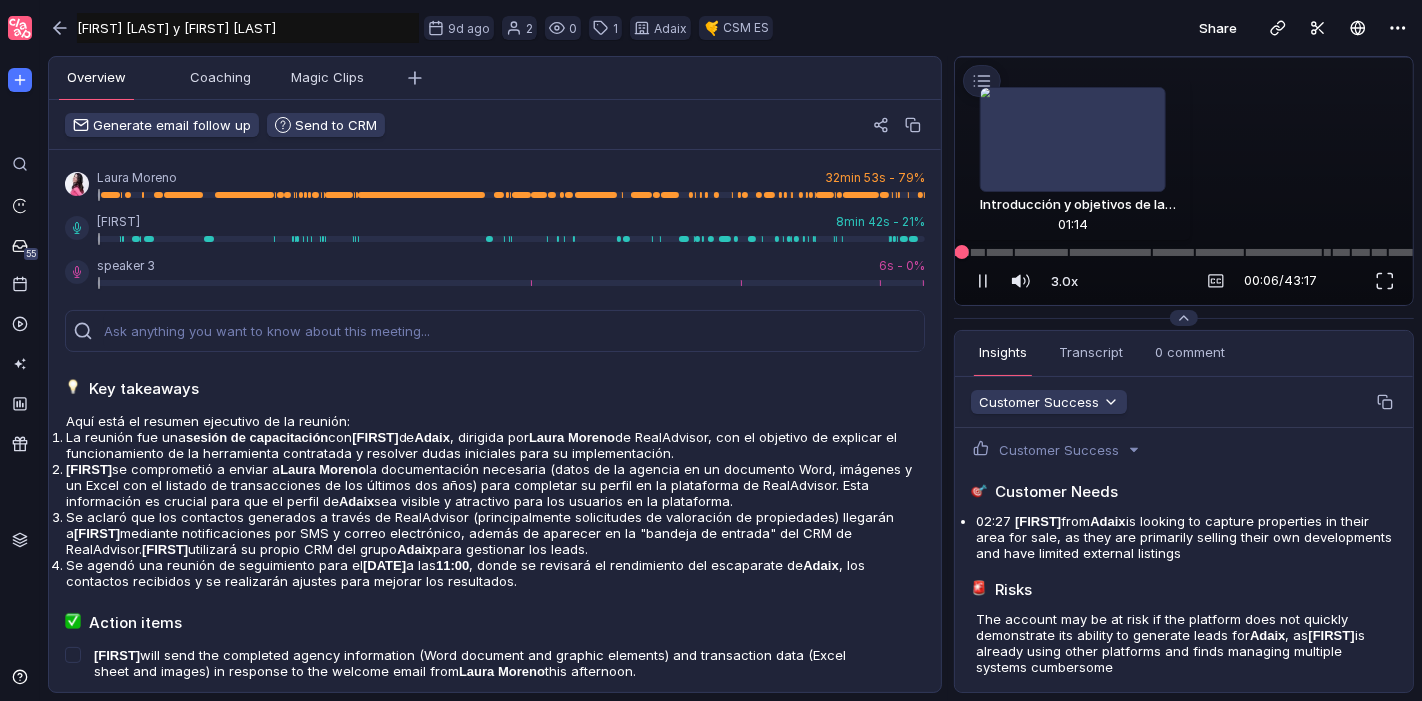 click at bounding box center [962, 252] 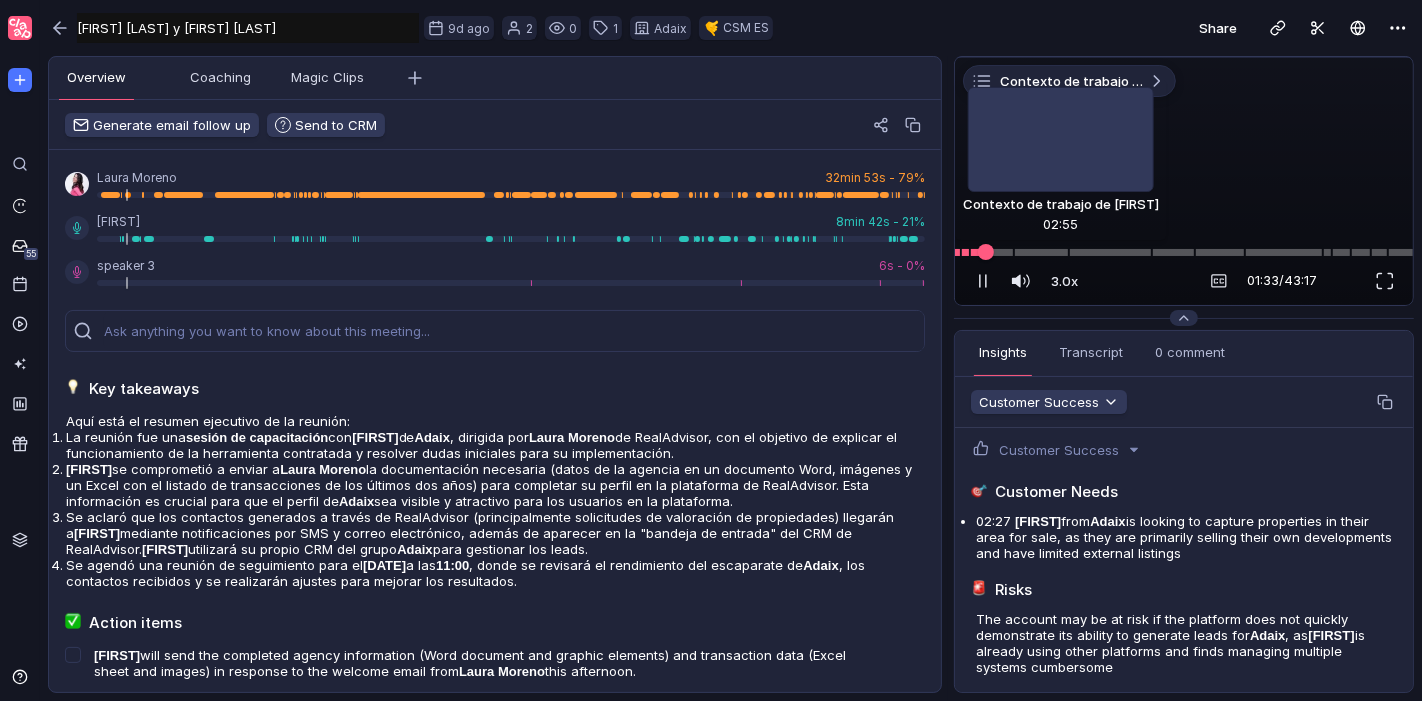 click at bounding box center [1184, 252] 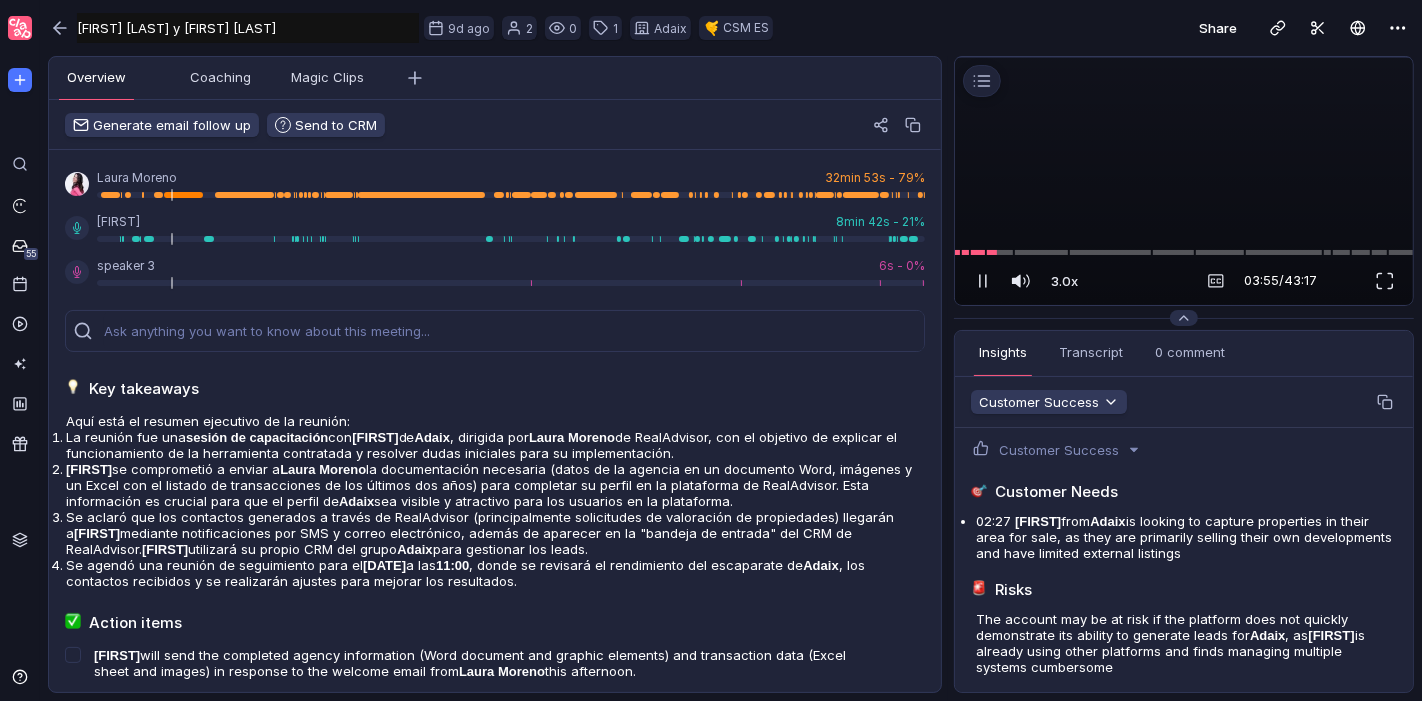click at bounding box center [1184, 57] 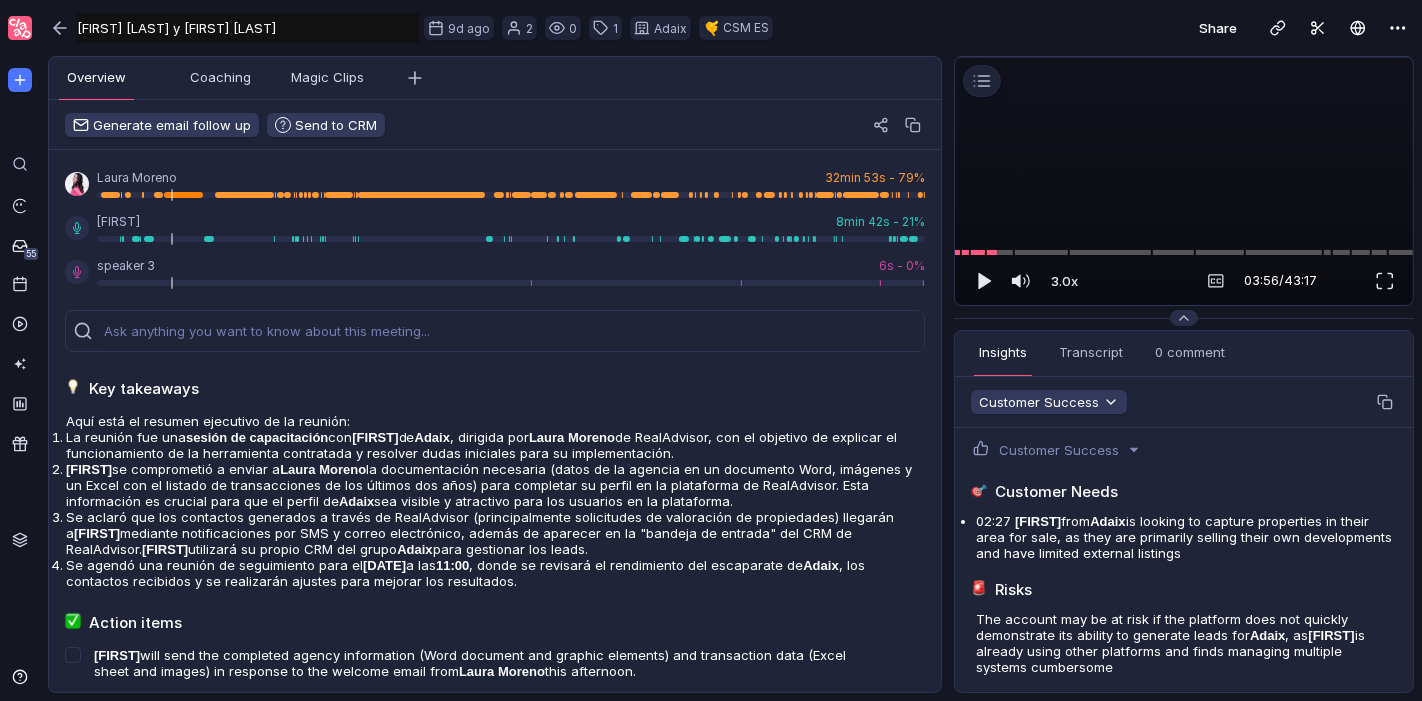 click at bounding box center [1184, 57] 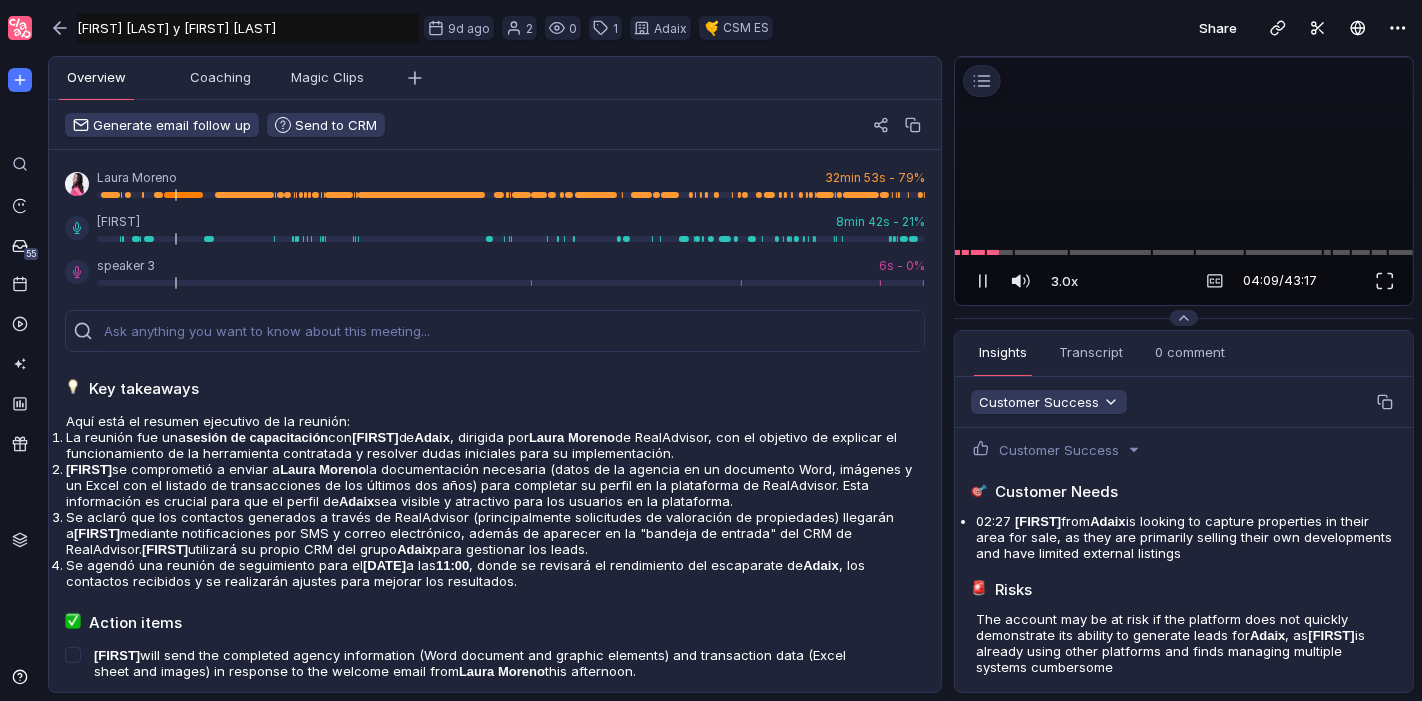 click at bounding box center (1184, 57) 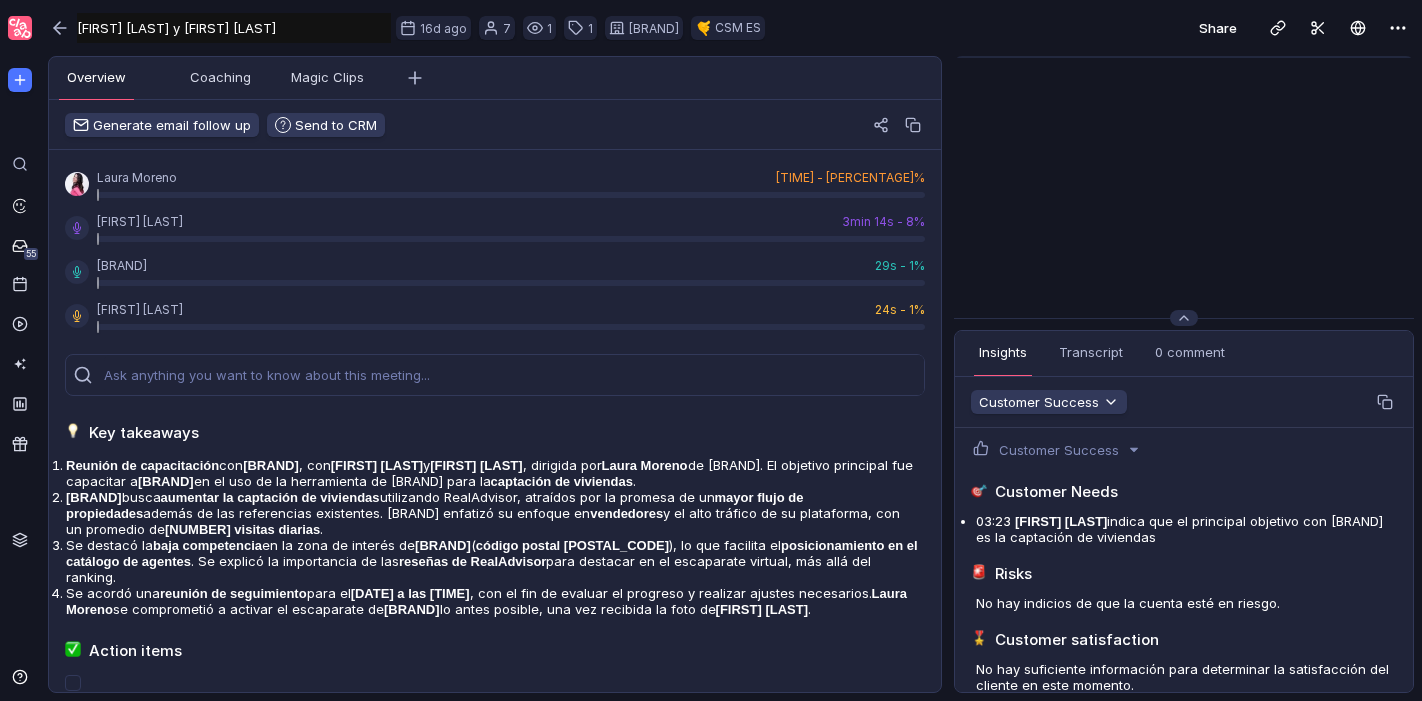 scroll, scrollTop: 0, scrollLeft: 0, axis: both 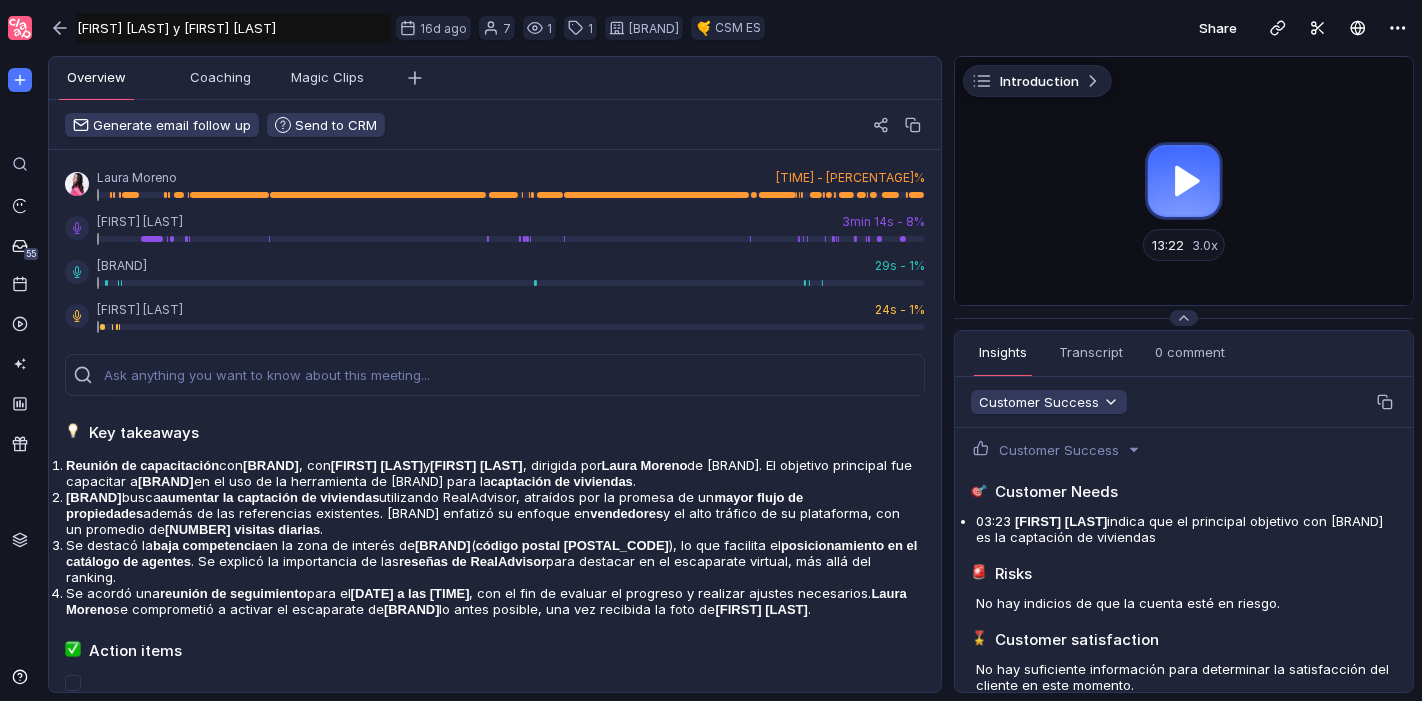 click at bounding box center [1184, 181] 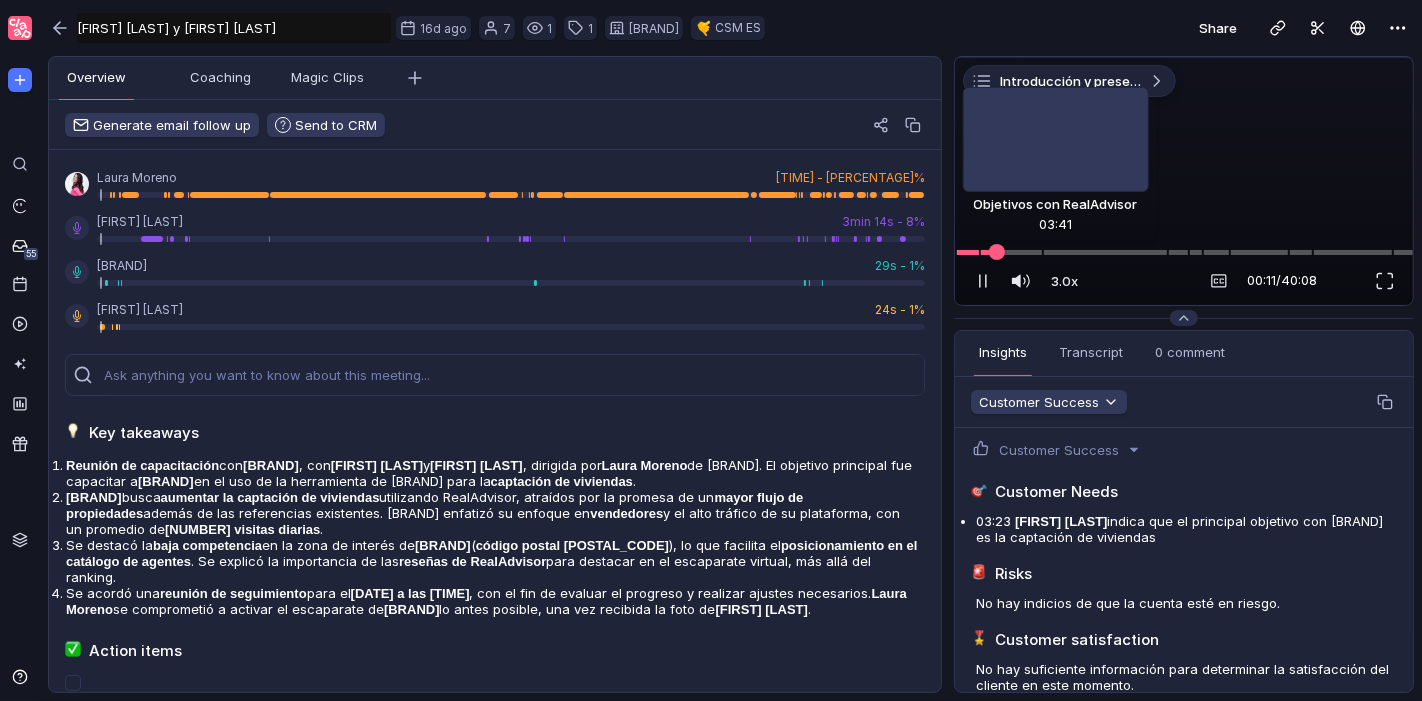 click at bounding box center [1184, 252] 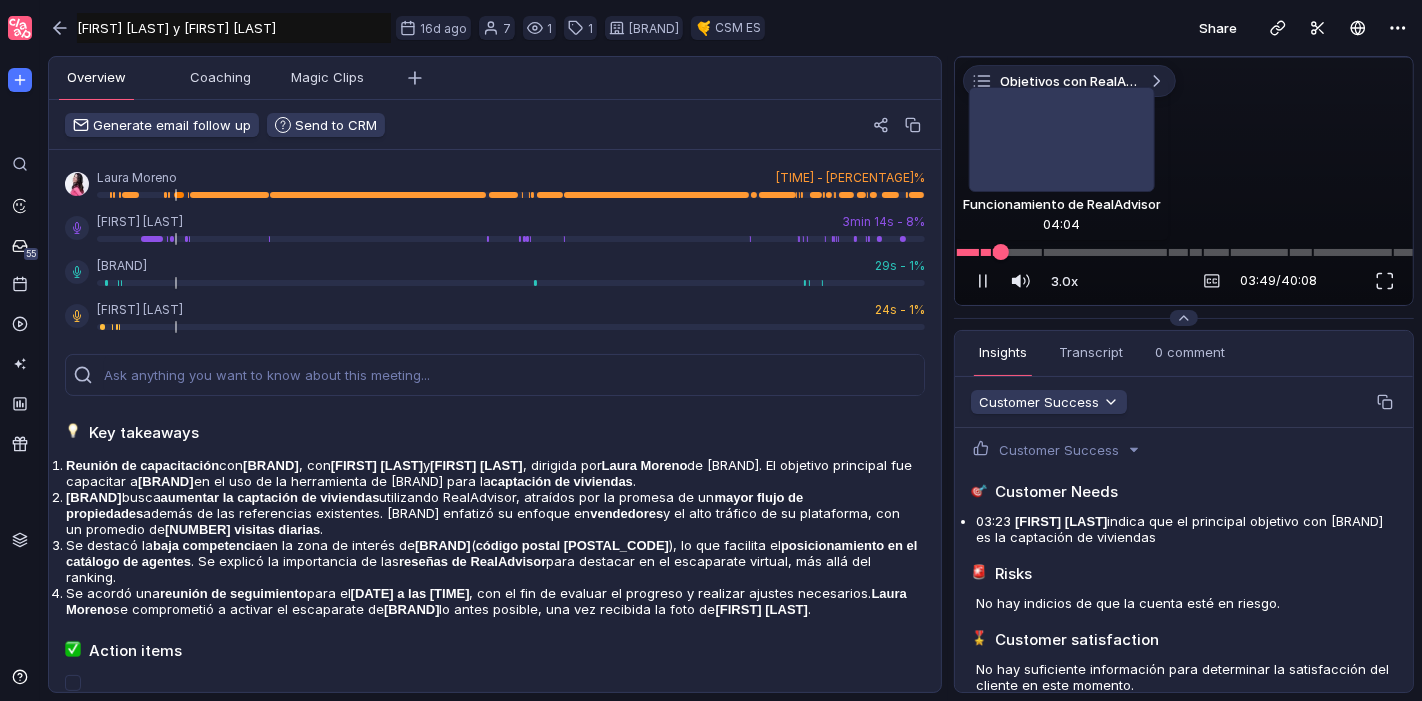 click at bounding box center [1001, 252] 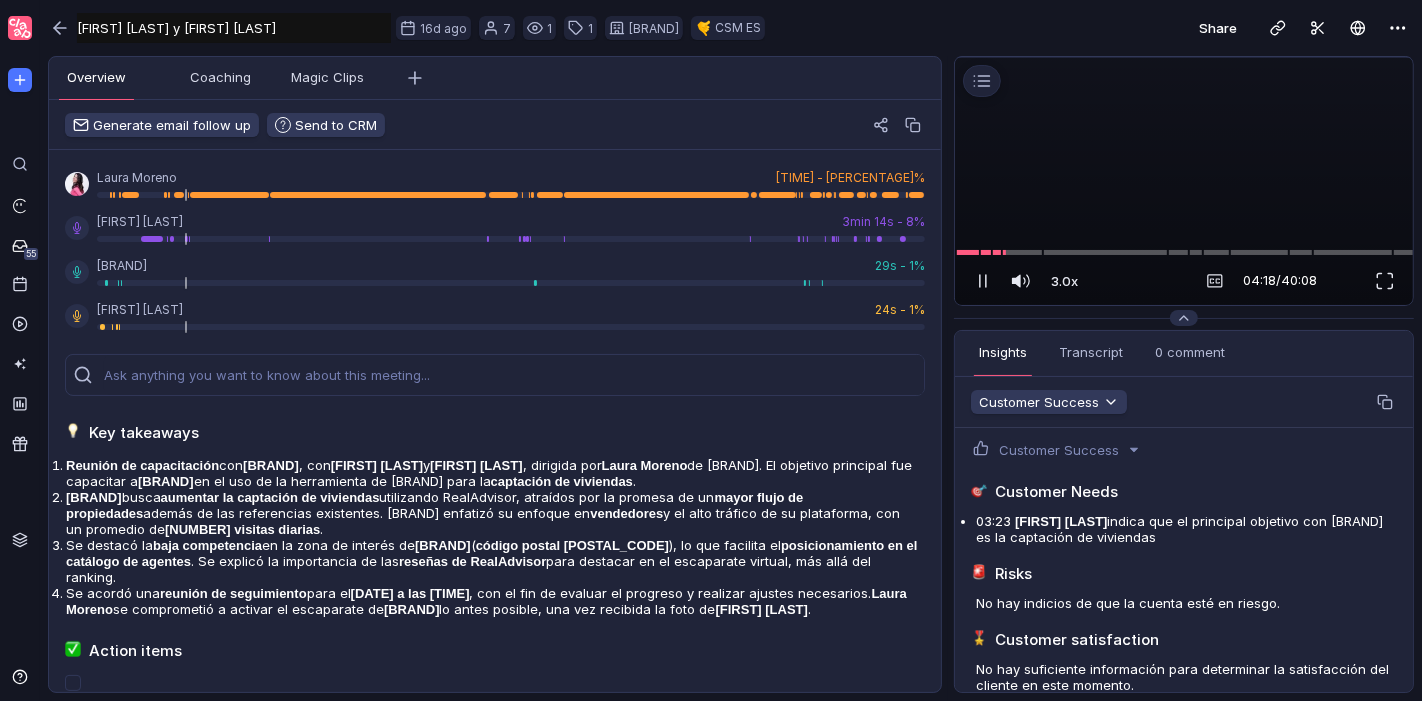 click at bounding box center (1184, 57) 